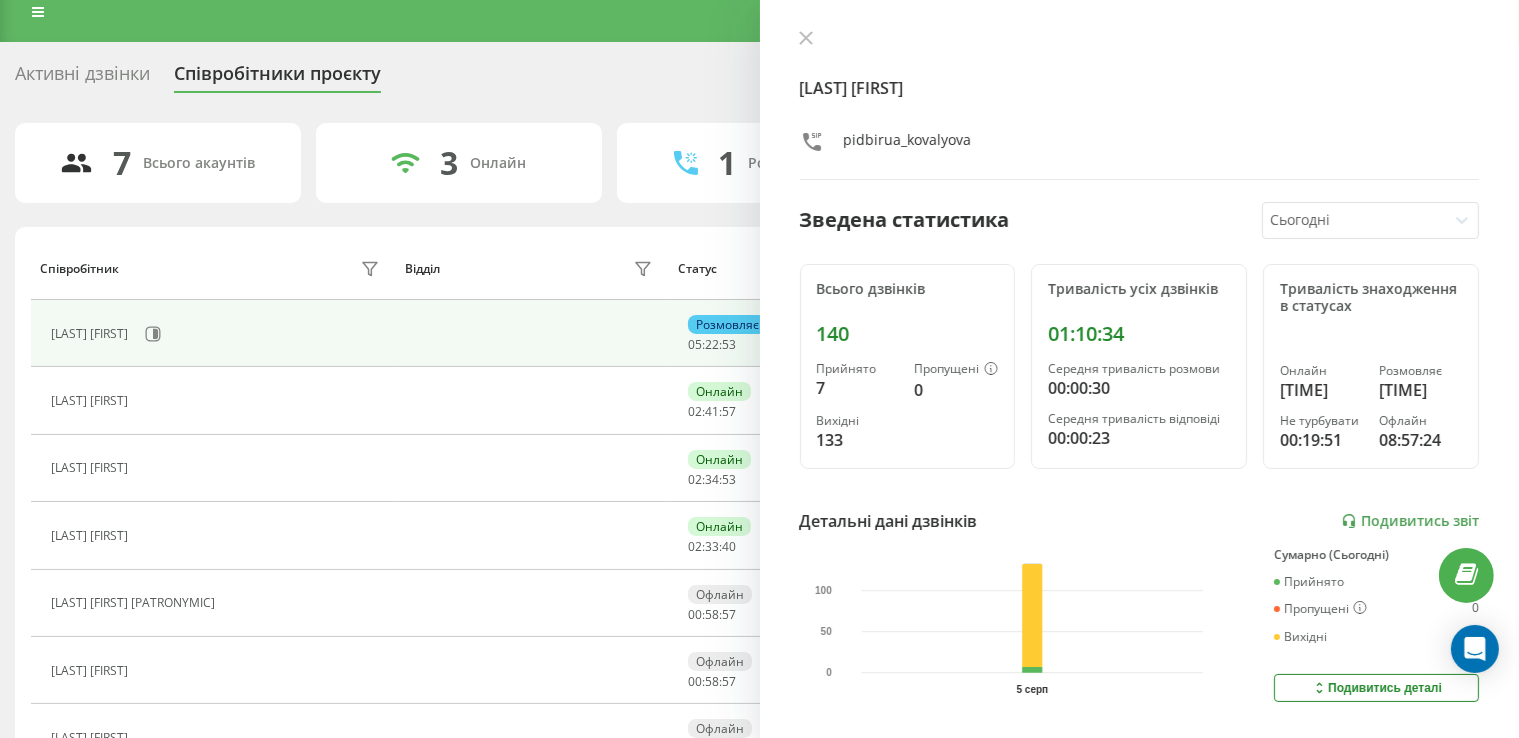 scroll, scrollTop: 0, scrollLeft: 0, axis: both 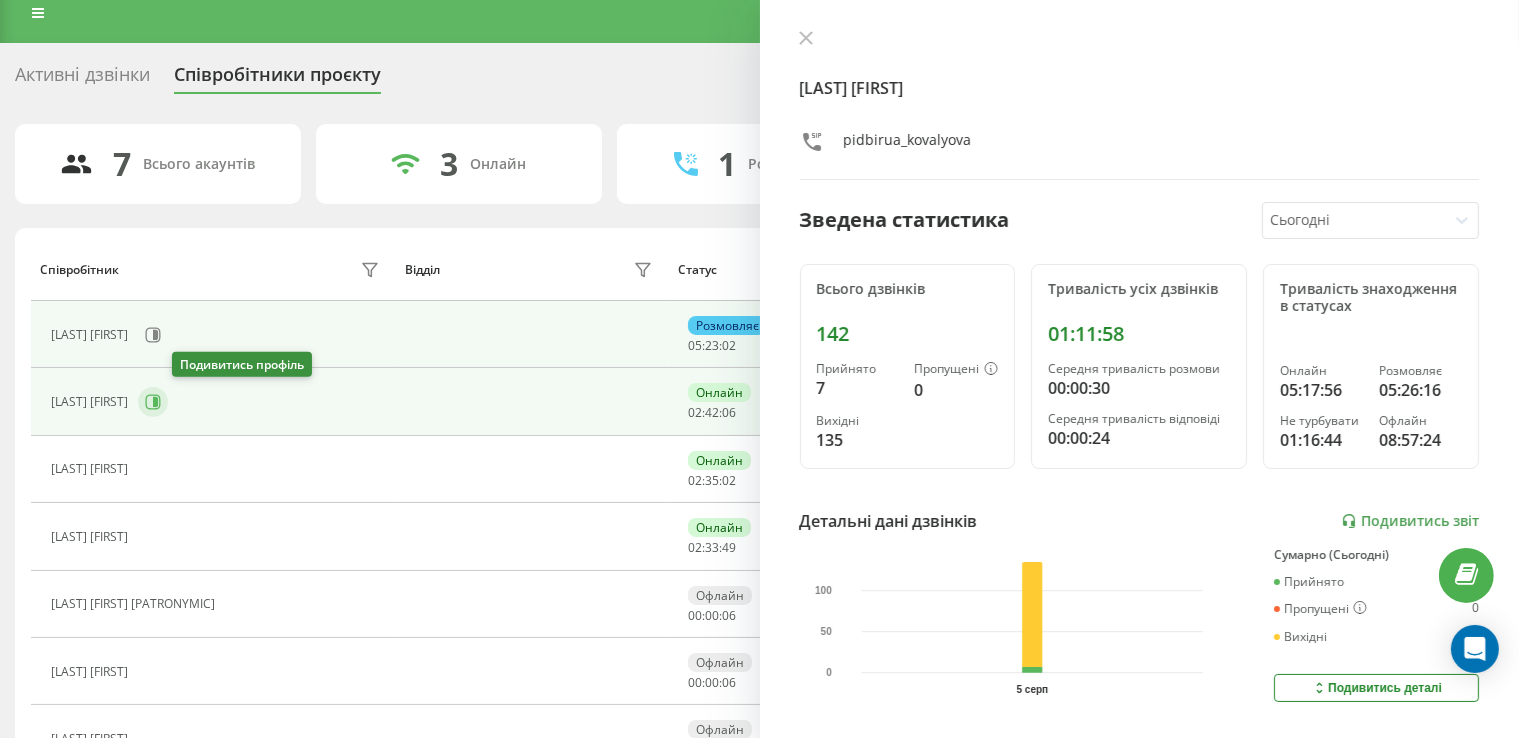 click 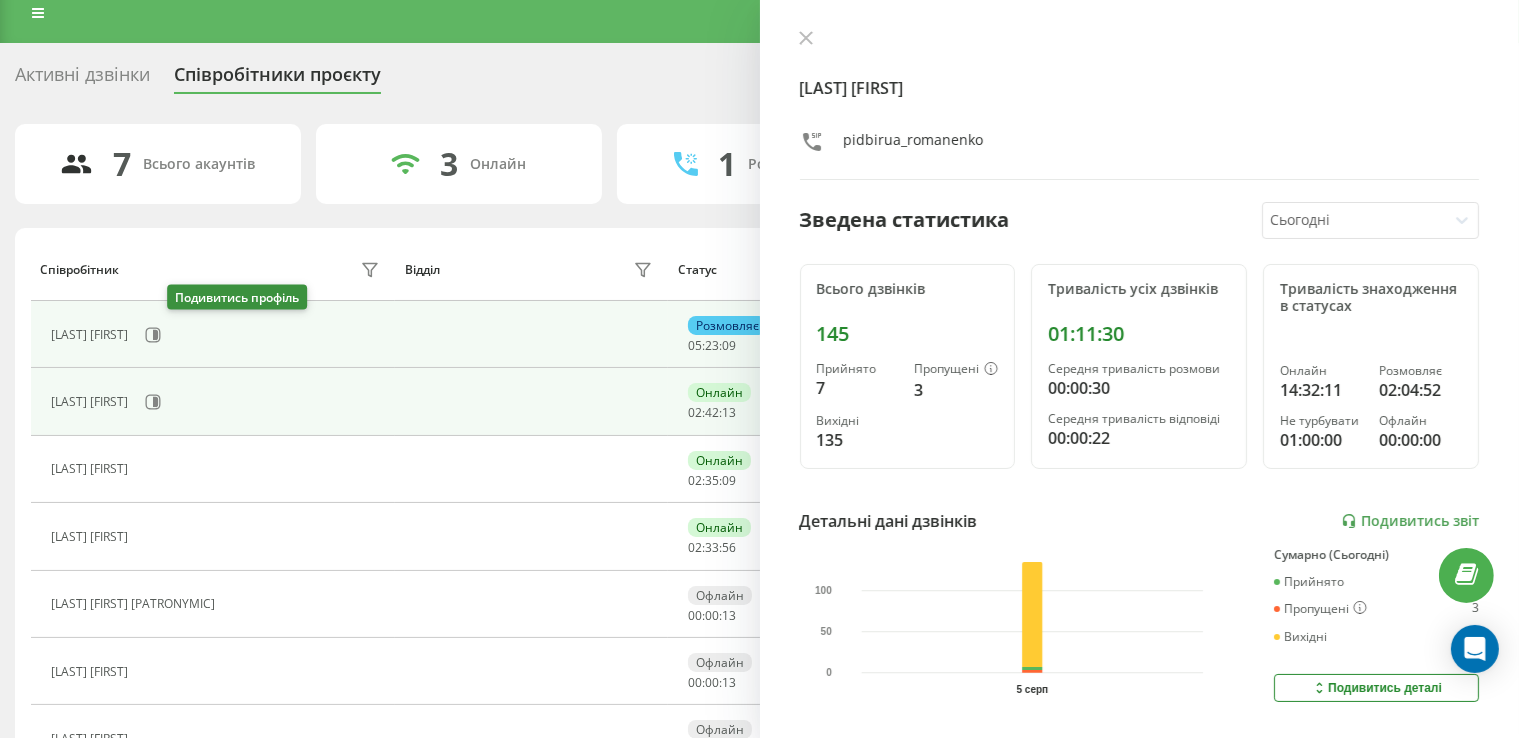 drag, startPoint x: 184, startPoint y: 334, endPoint x: 212, endPoint y: 333, distance: 28.01785 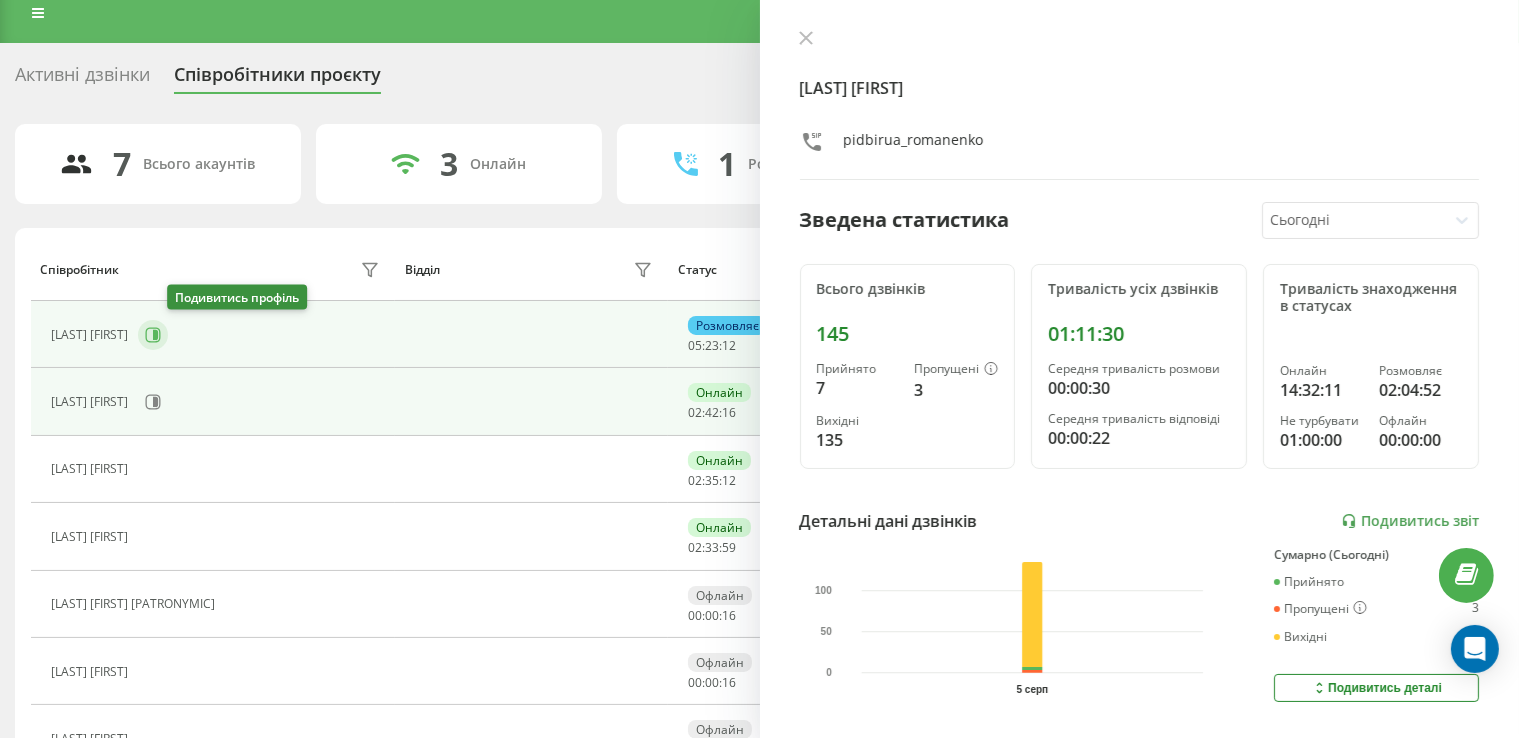 click 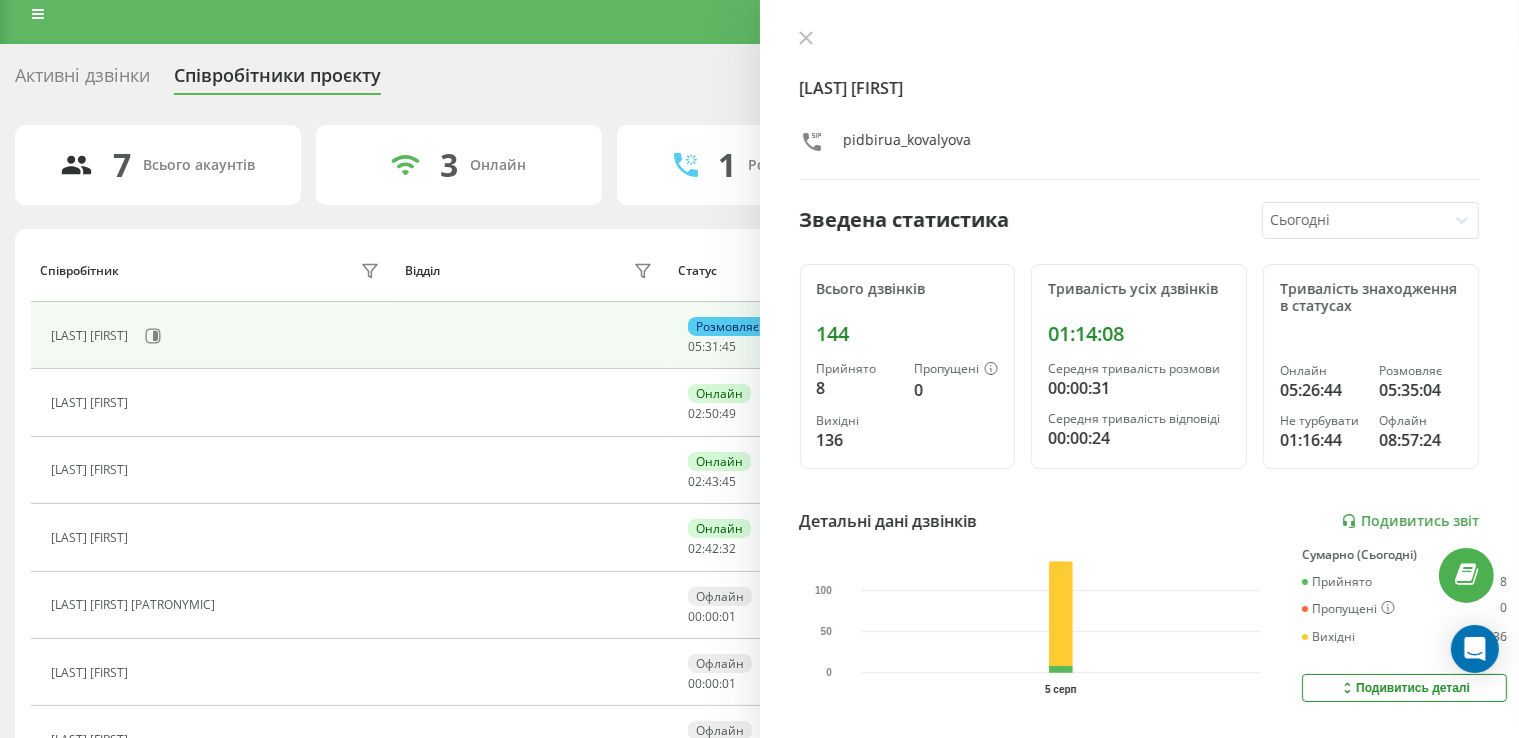 scroll, scrollTop: 16, scrollLeft: 0, axis: vertical 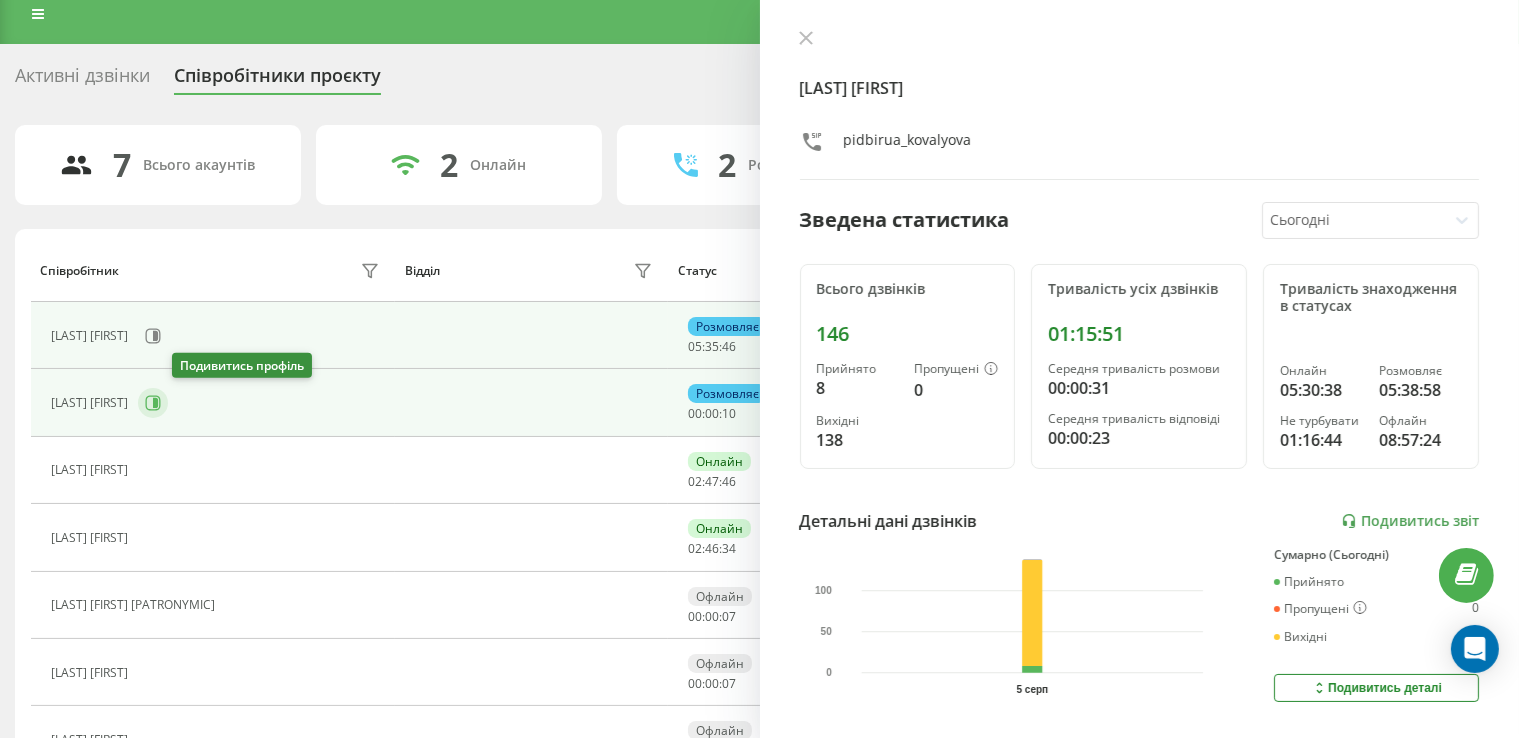click 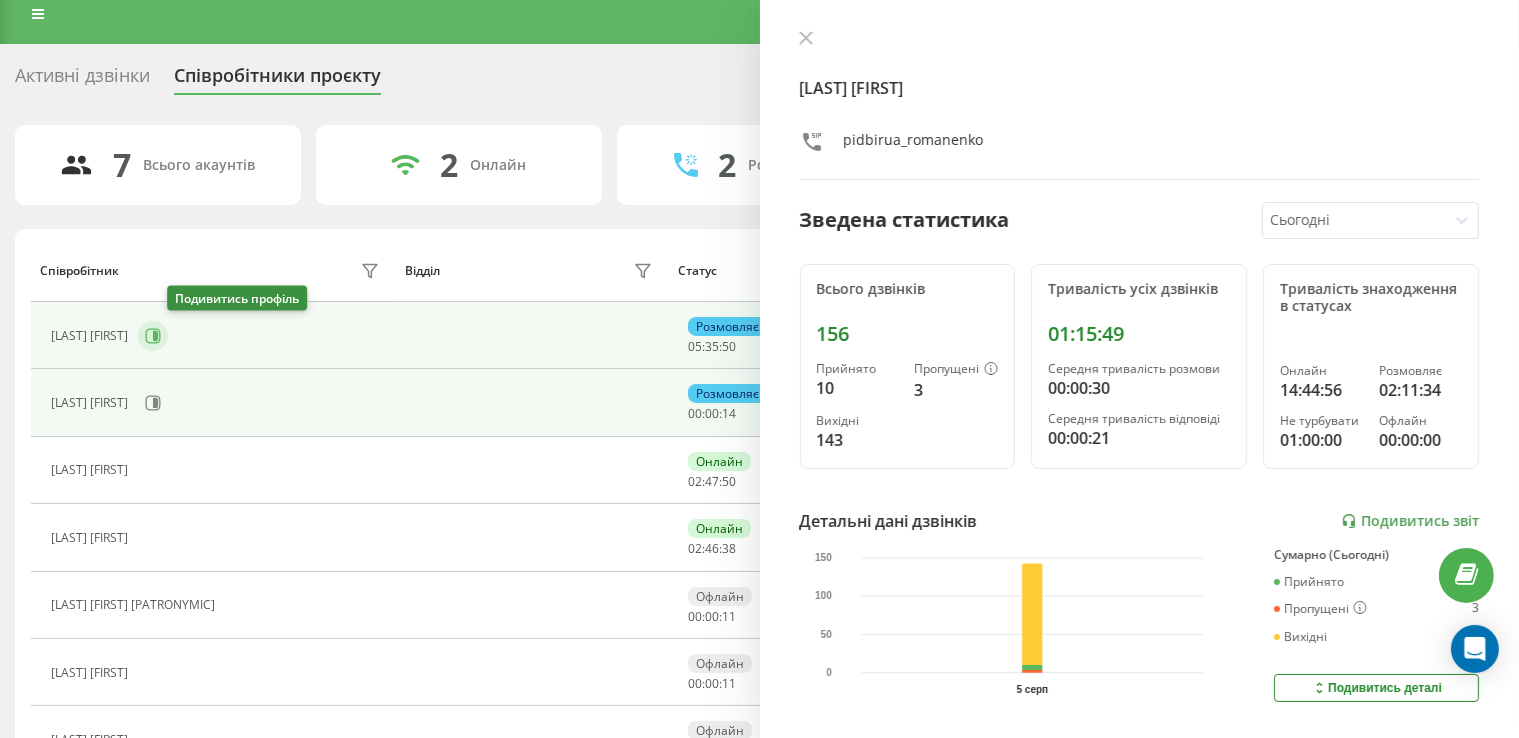 click 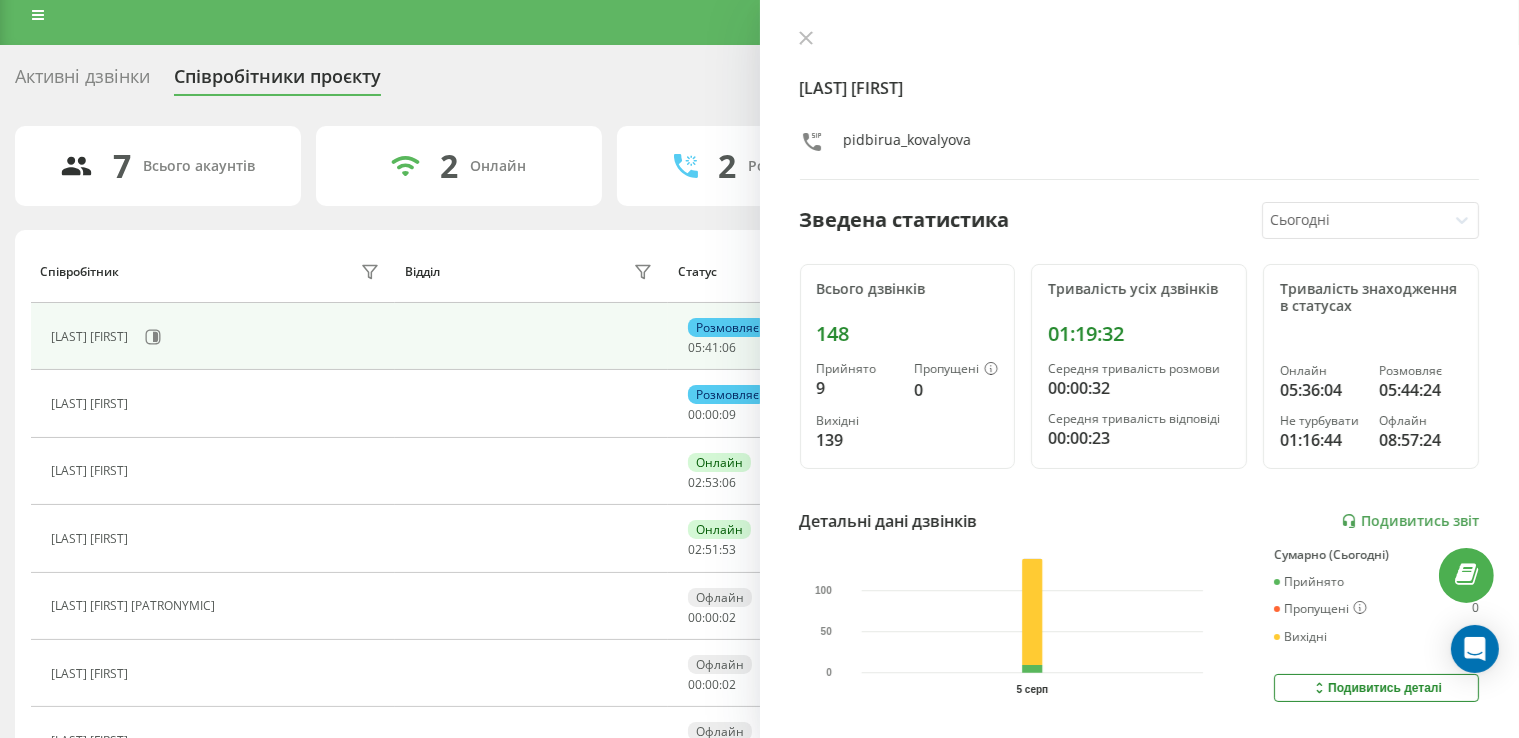 scroll, scrollTop: 15, scrollLeft: 0, axis: vertical 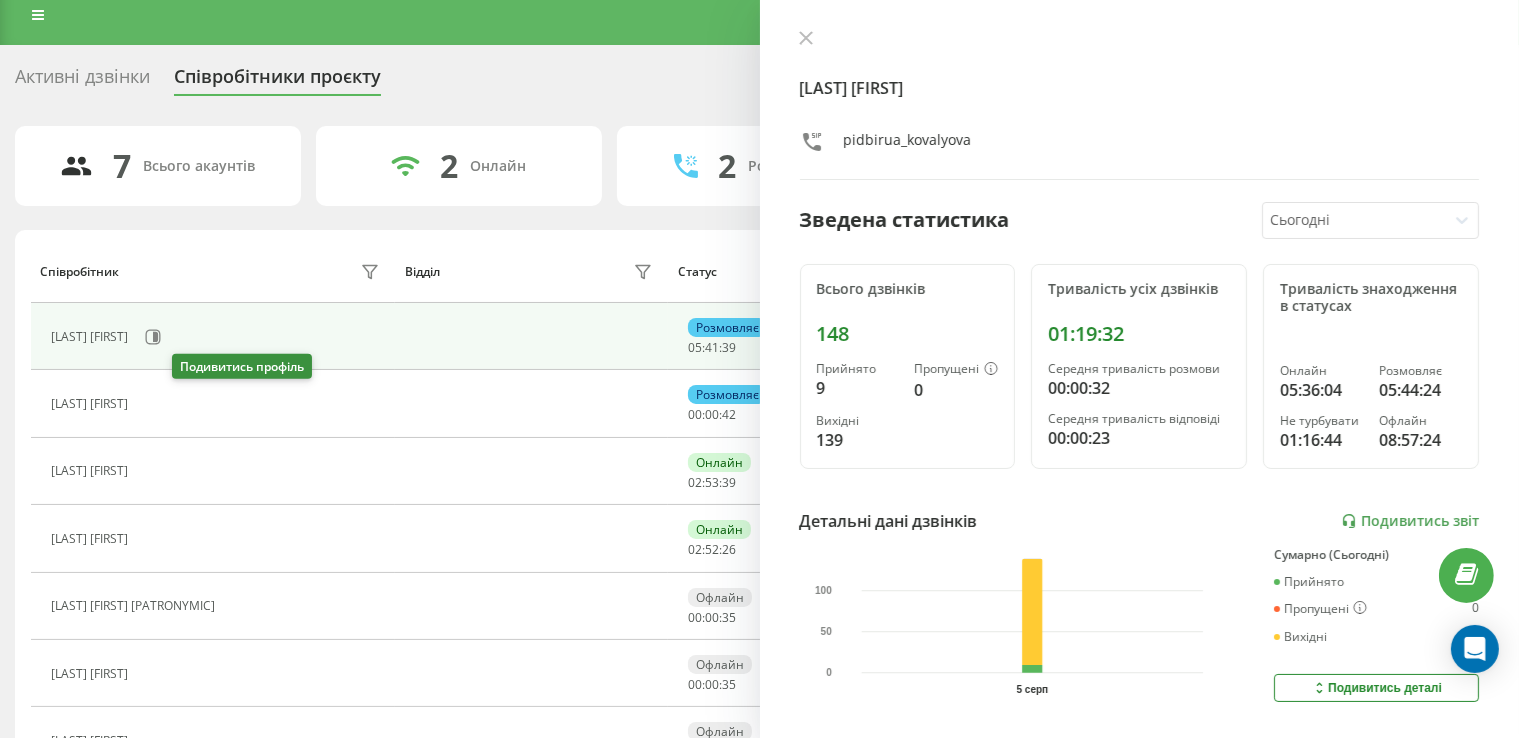 click 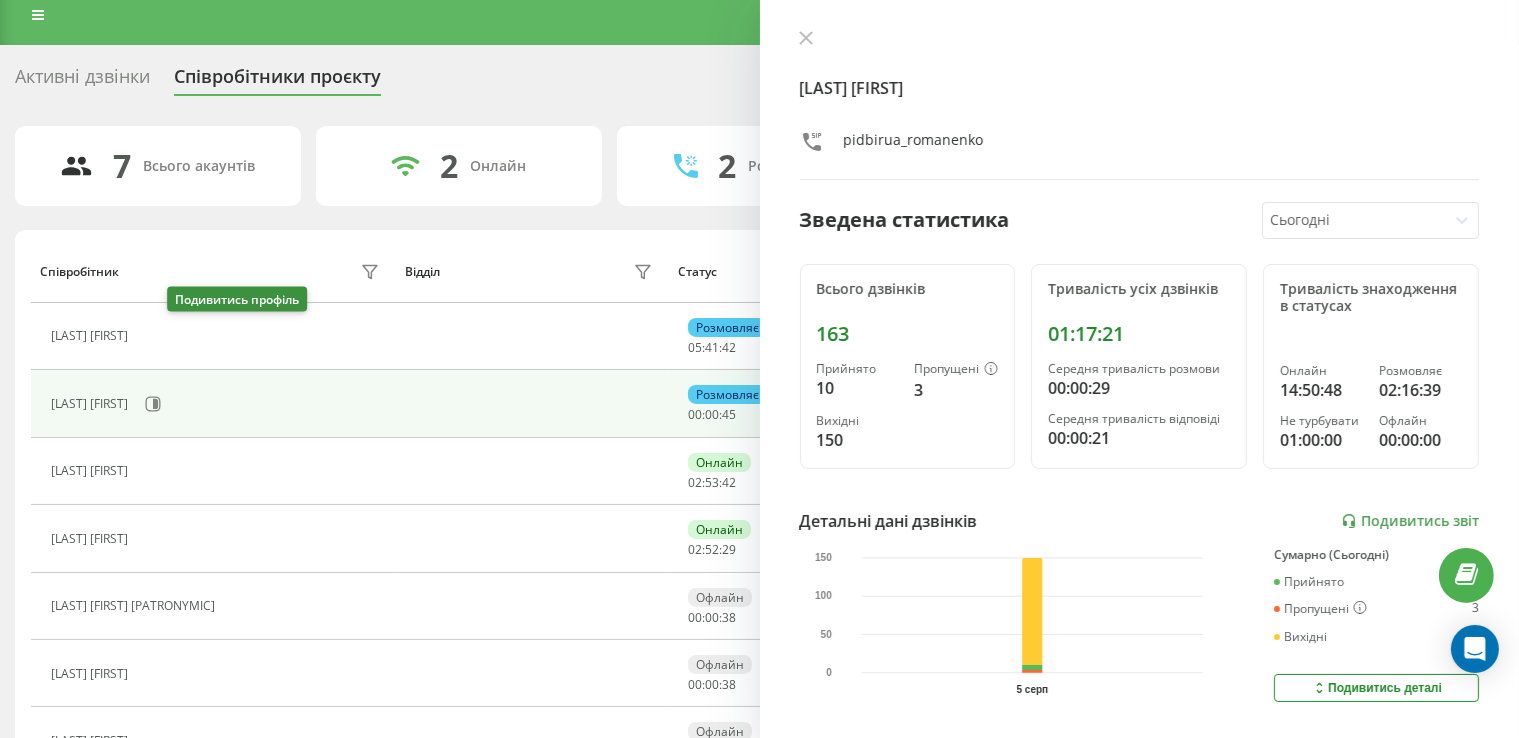 drag, startPoint x: 178, startPoint y: 333, endPoint x: 178, endPoint y: 297, distance: 36 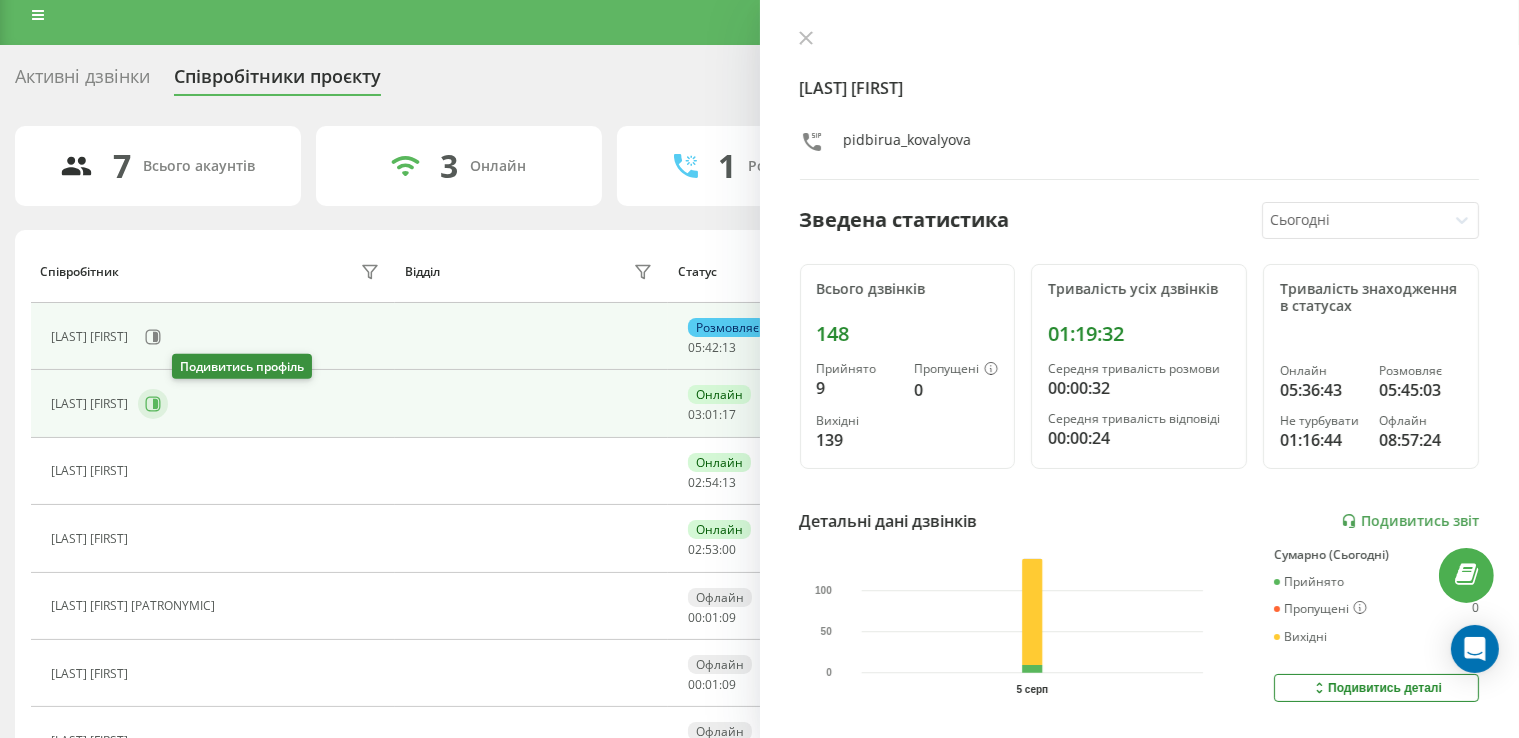 click 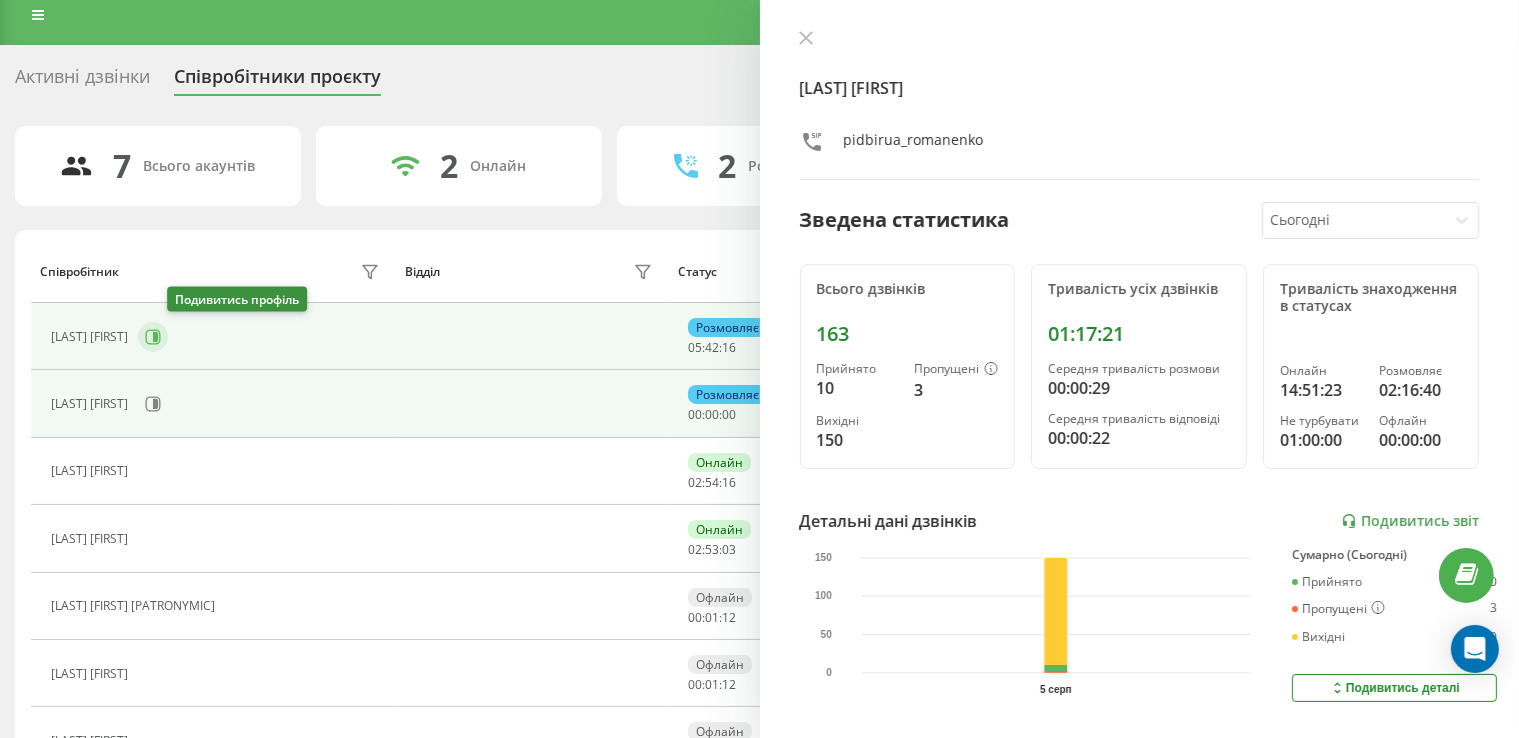 click 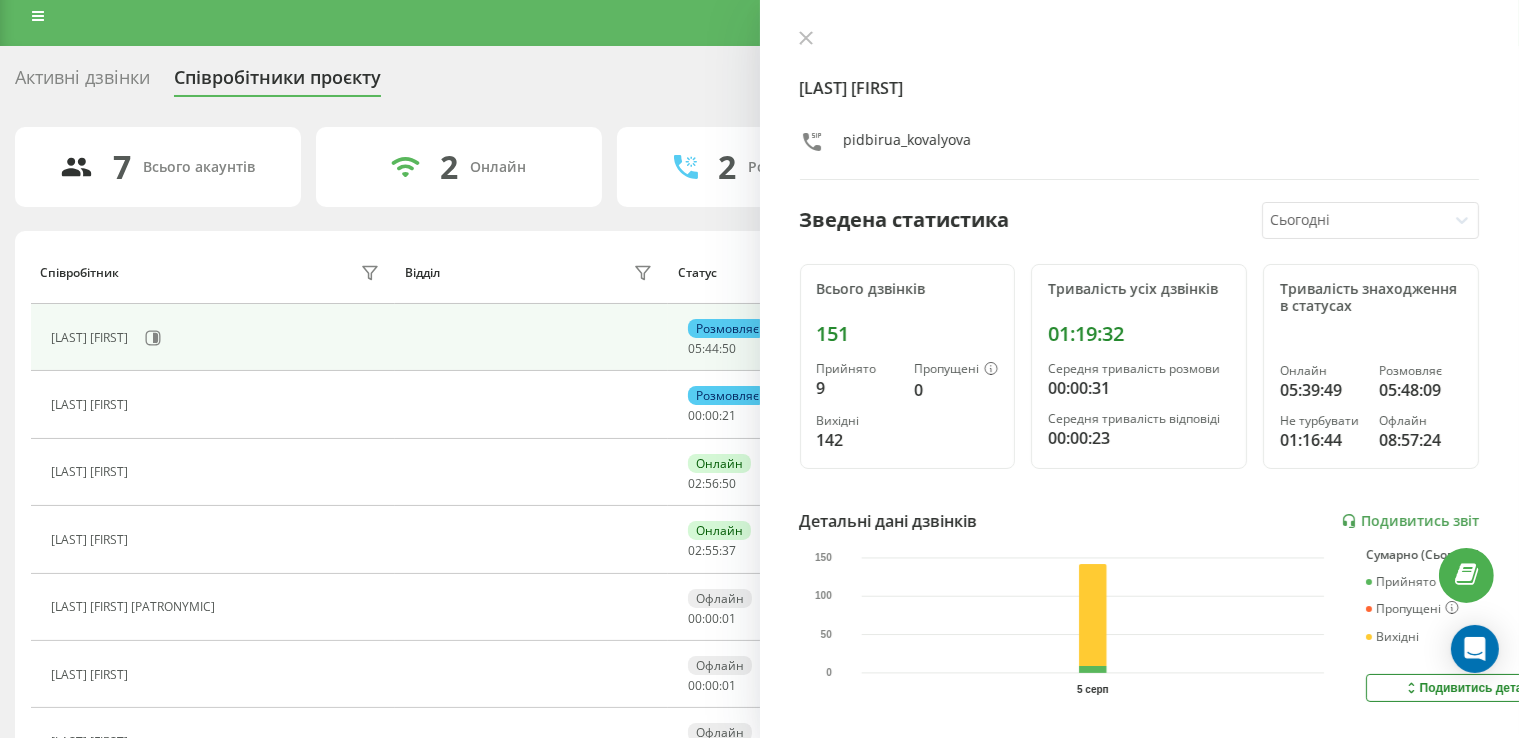 scroll, scrollTop: 14, scrollLeft: 0, axis: vertical 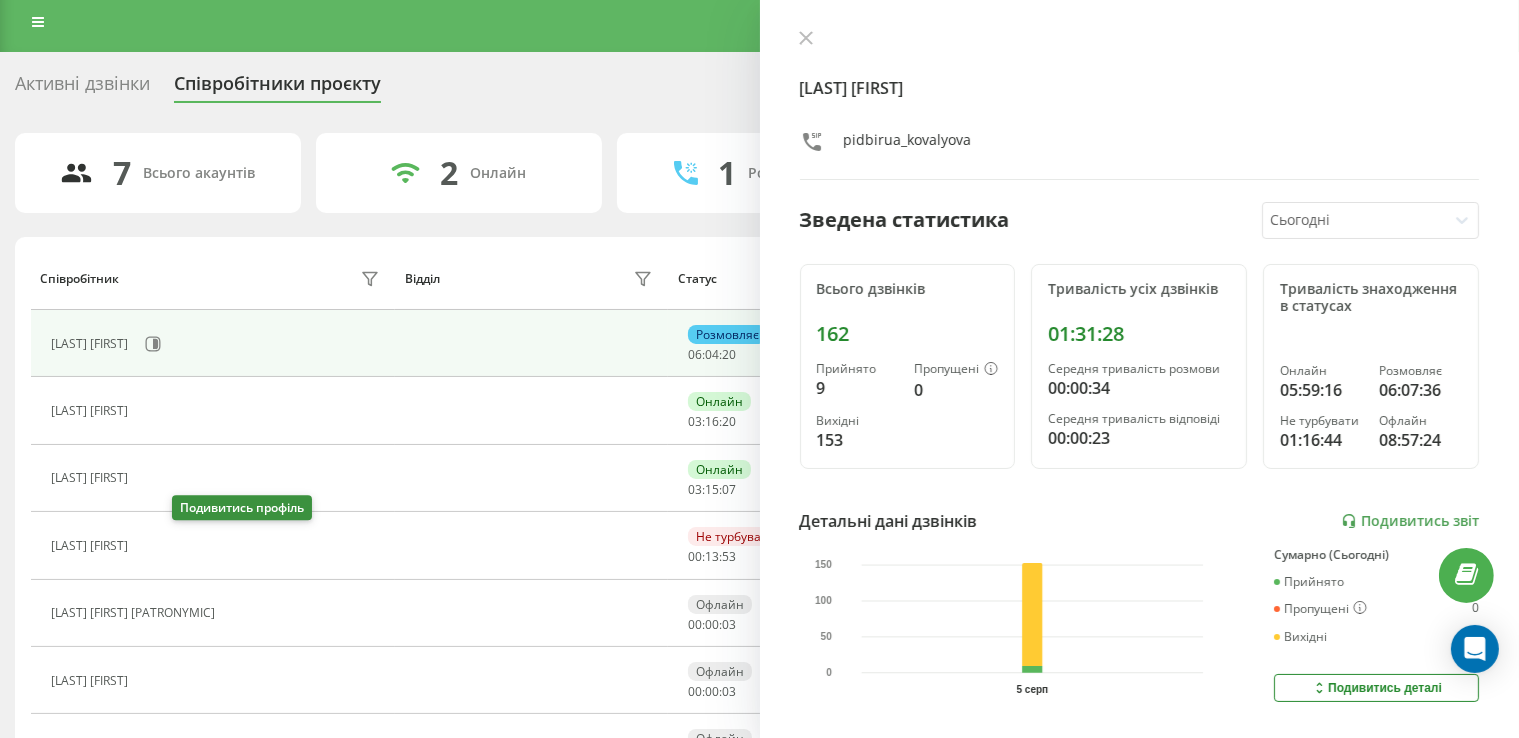 click at bounding box center [150, 548] 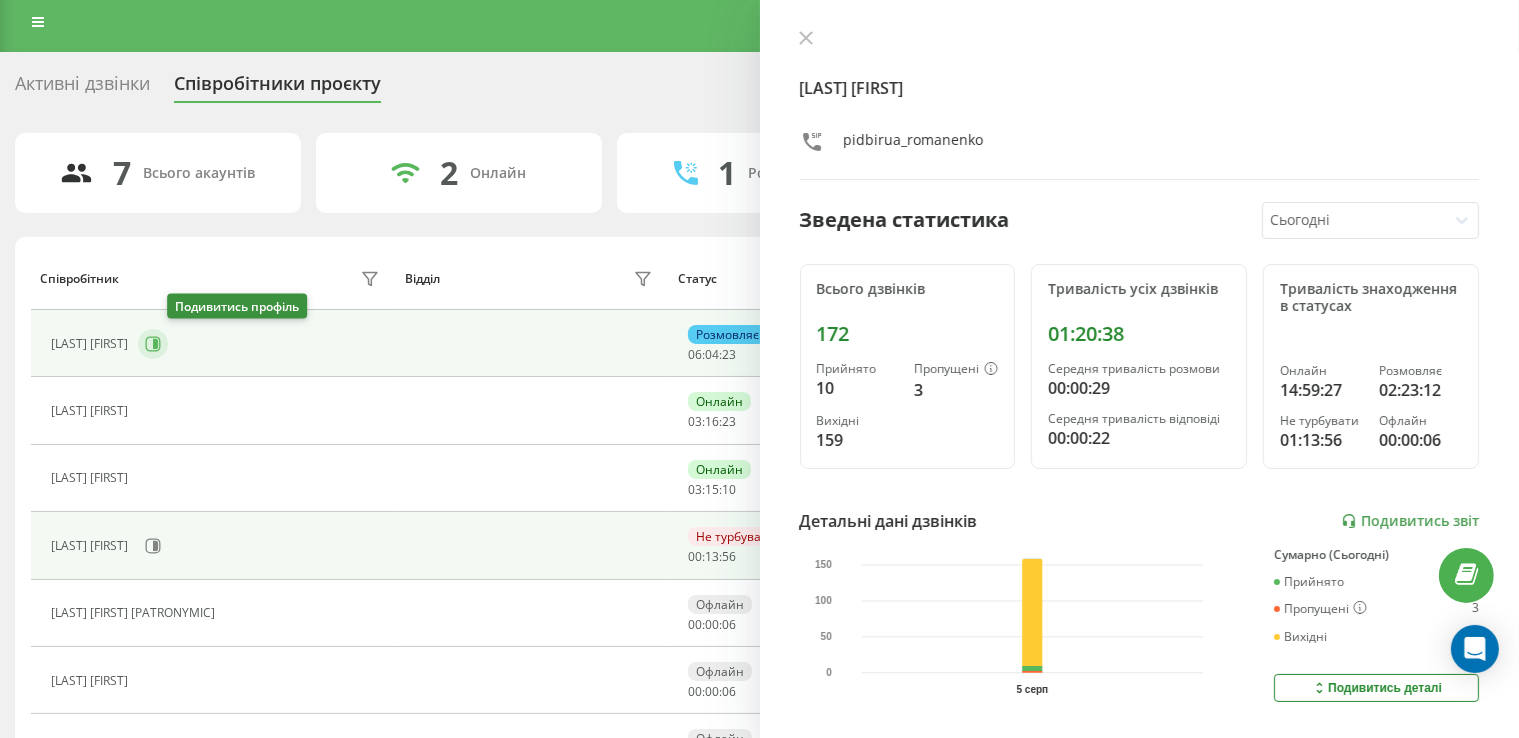 click 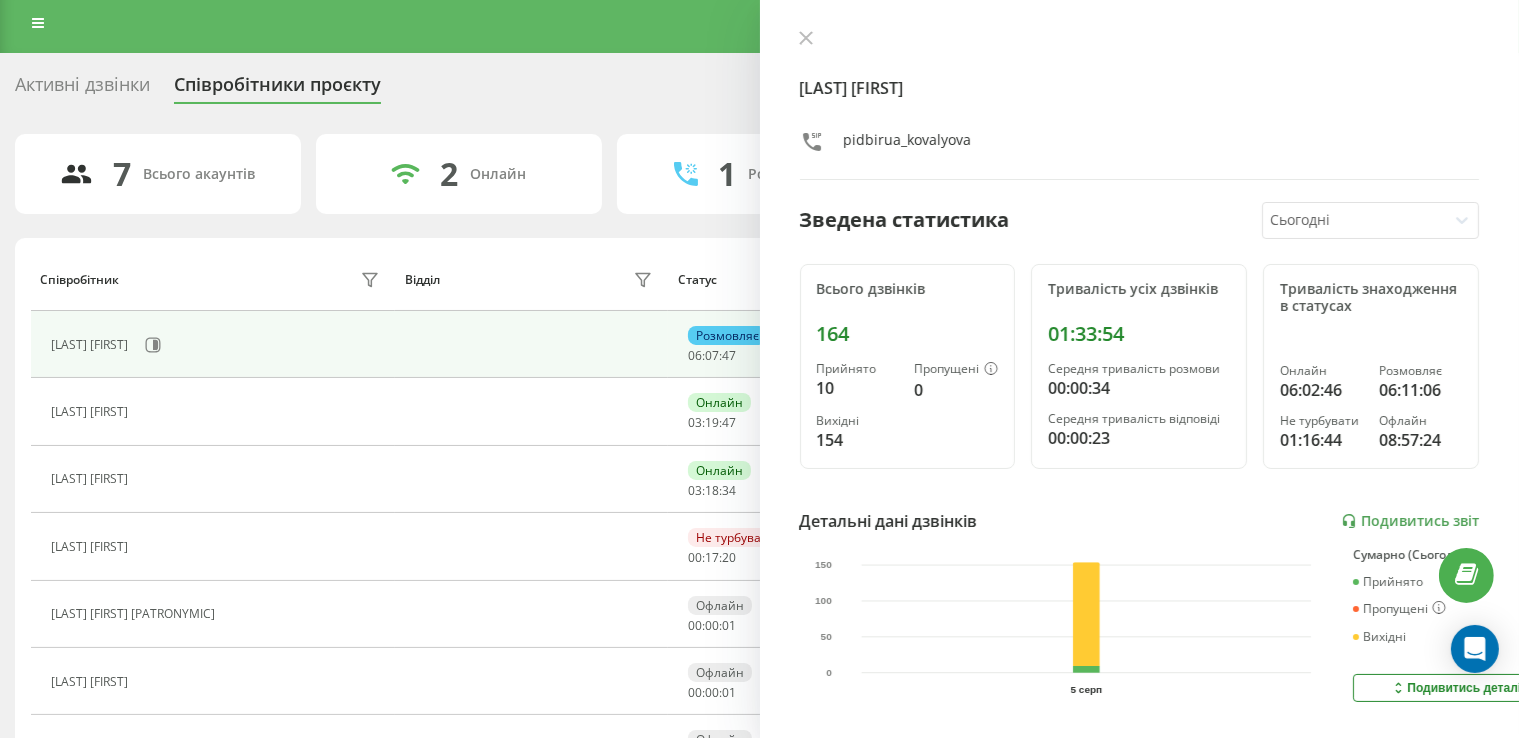 scroll, scrollTop: 7, scrollLeft: 0, axis: vertical 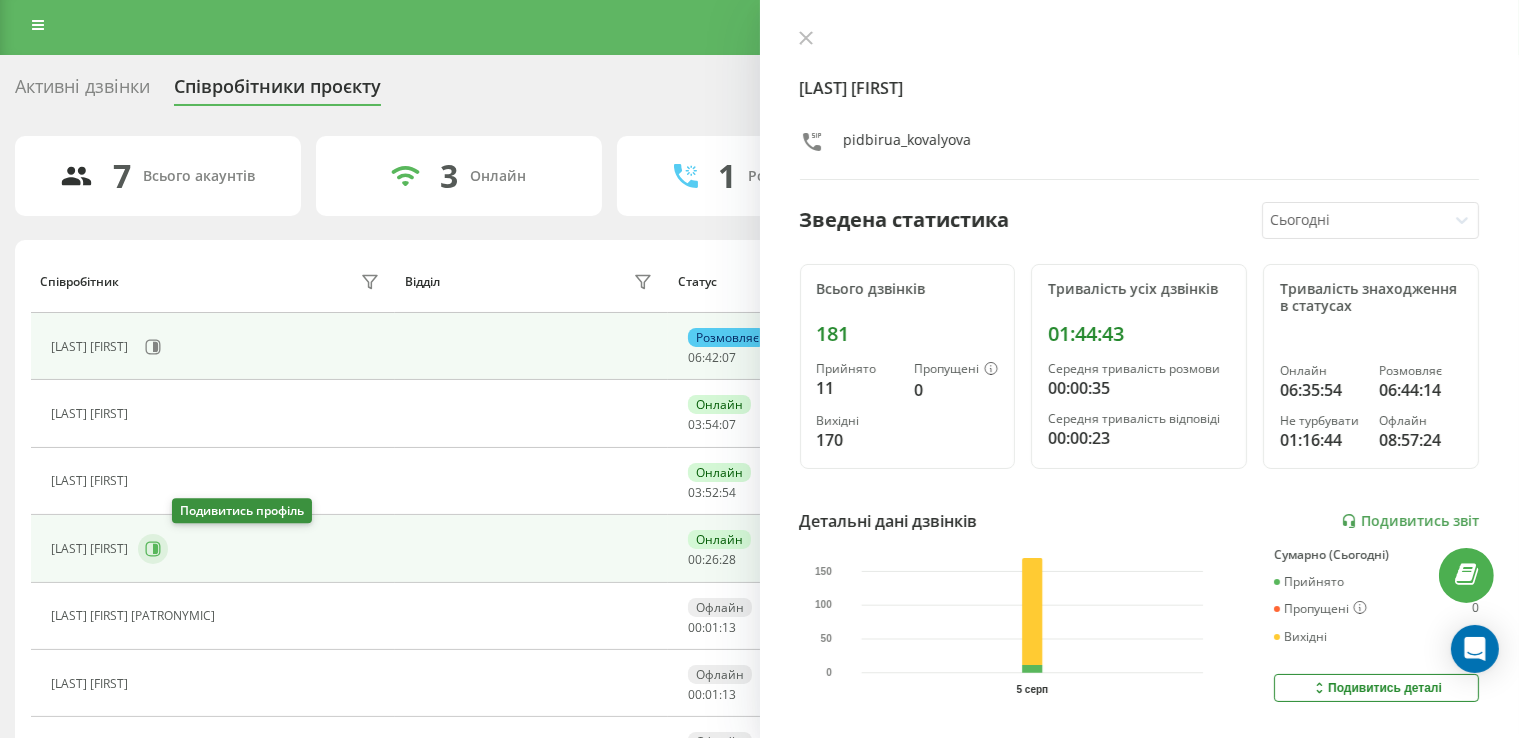click 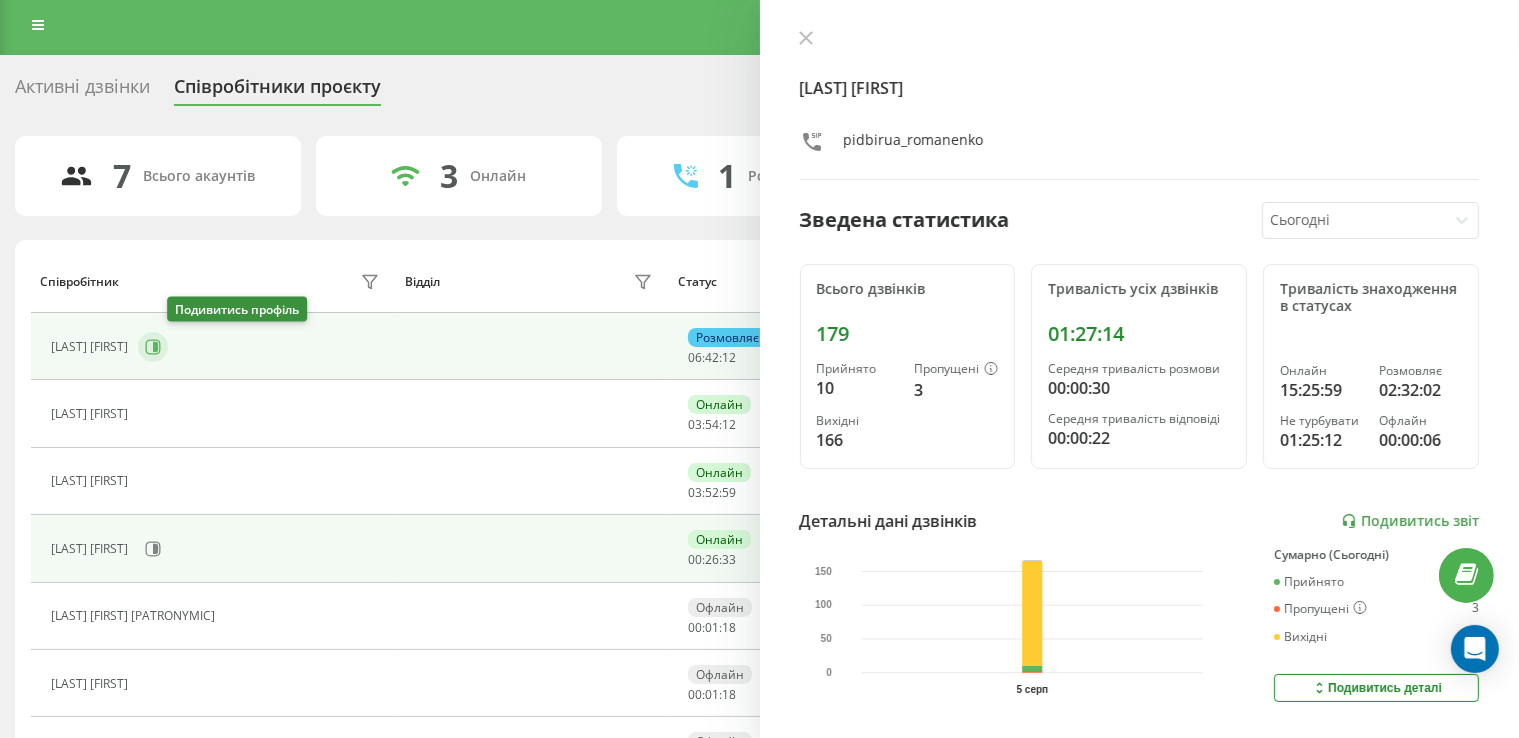 click 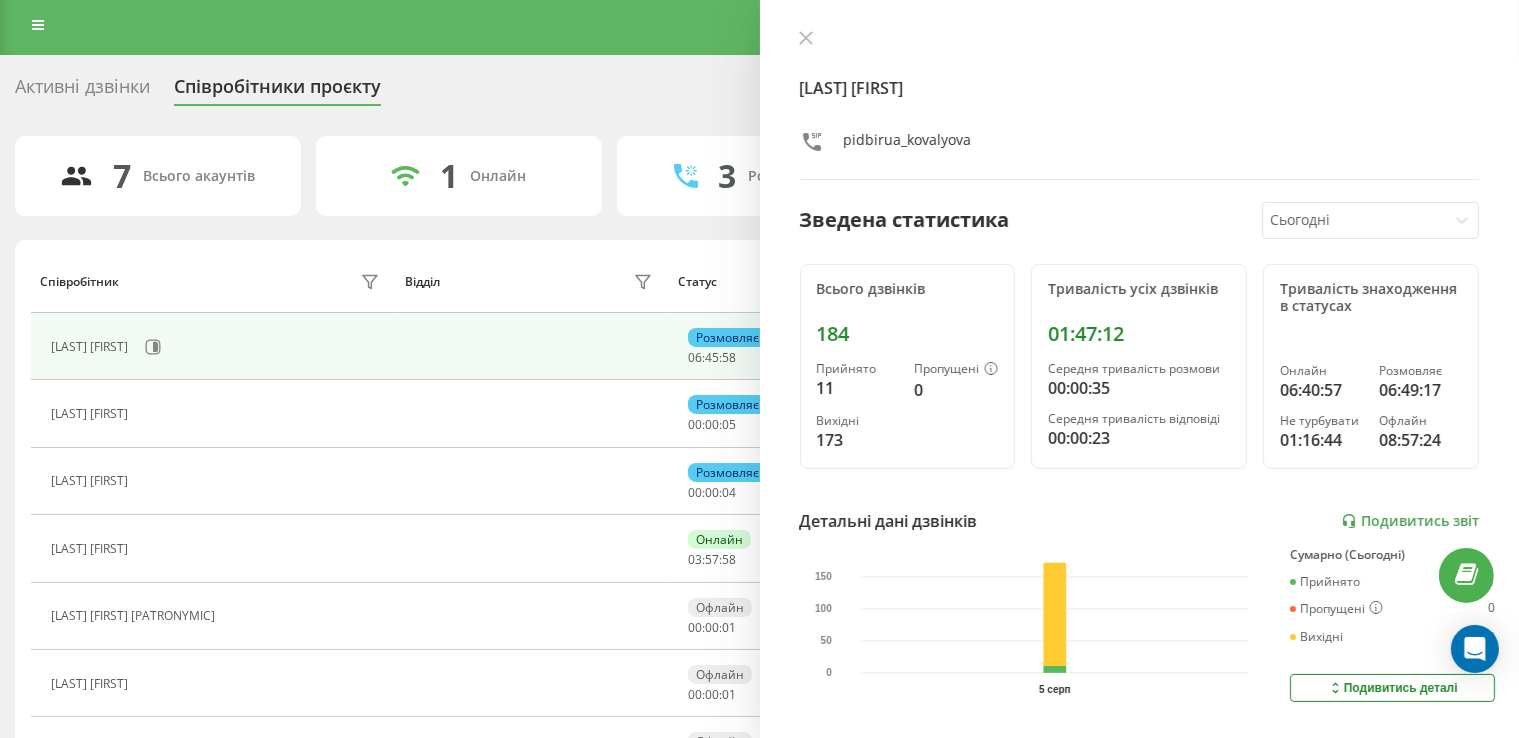 scroll, scrollTop: 5, scrollLeft: 0, axis: vertical 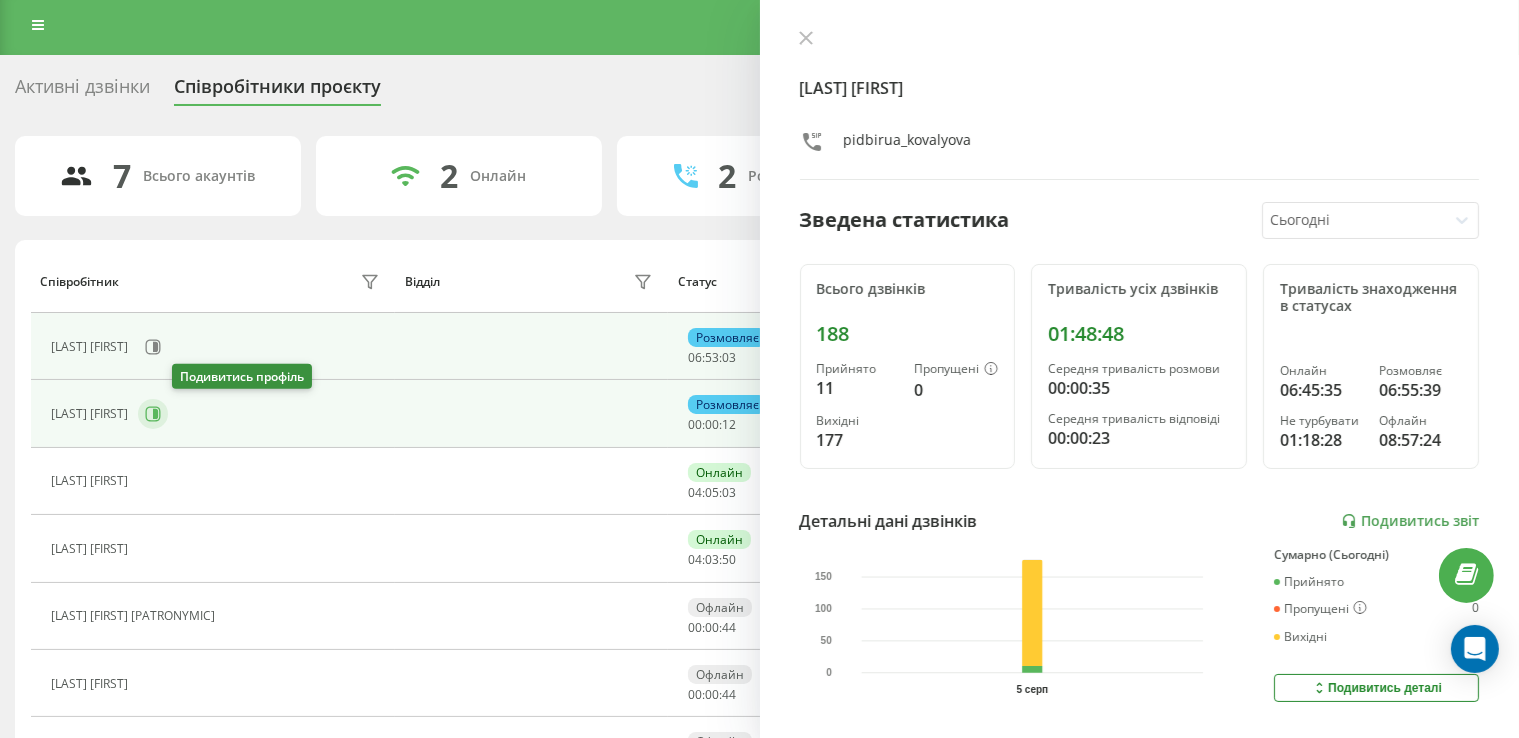 click 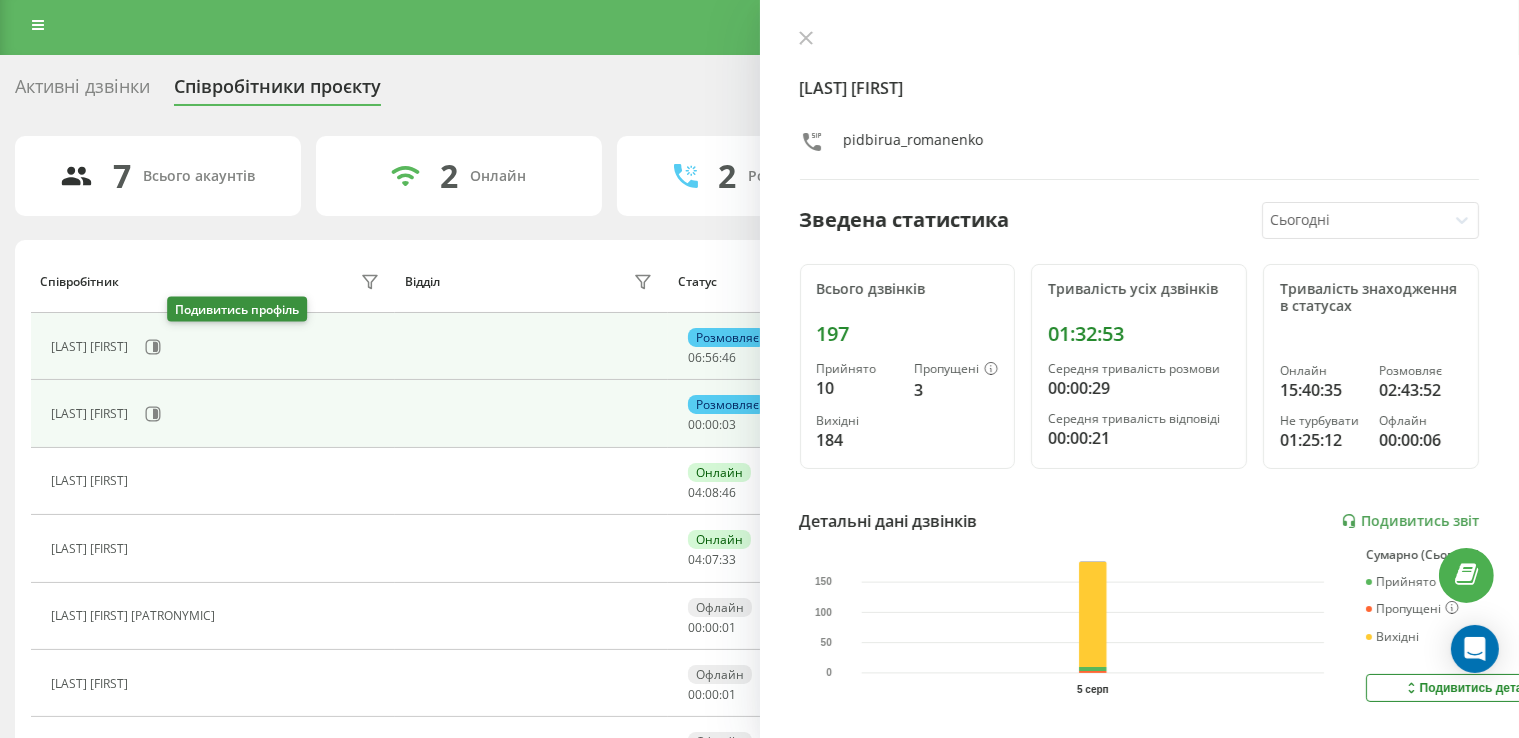 scroll, scrollTop: 5, scrollLeft: 0, axis: vertical 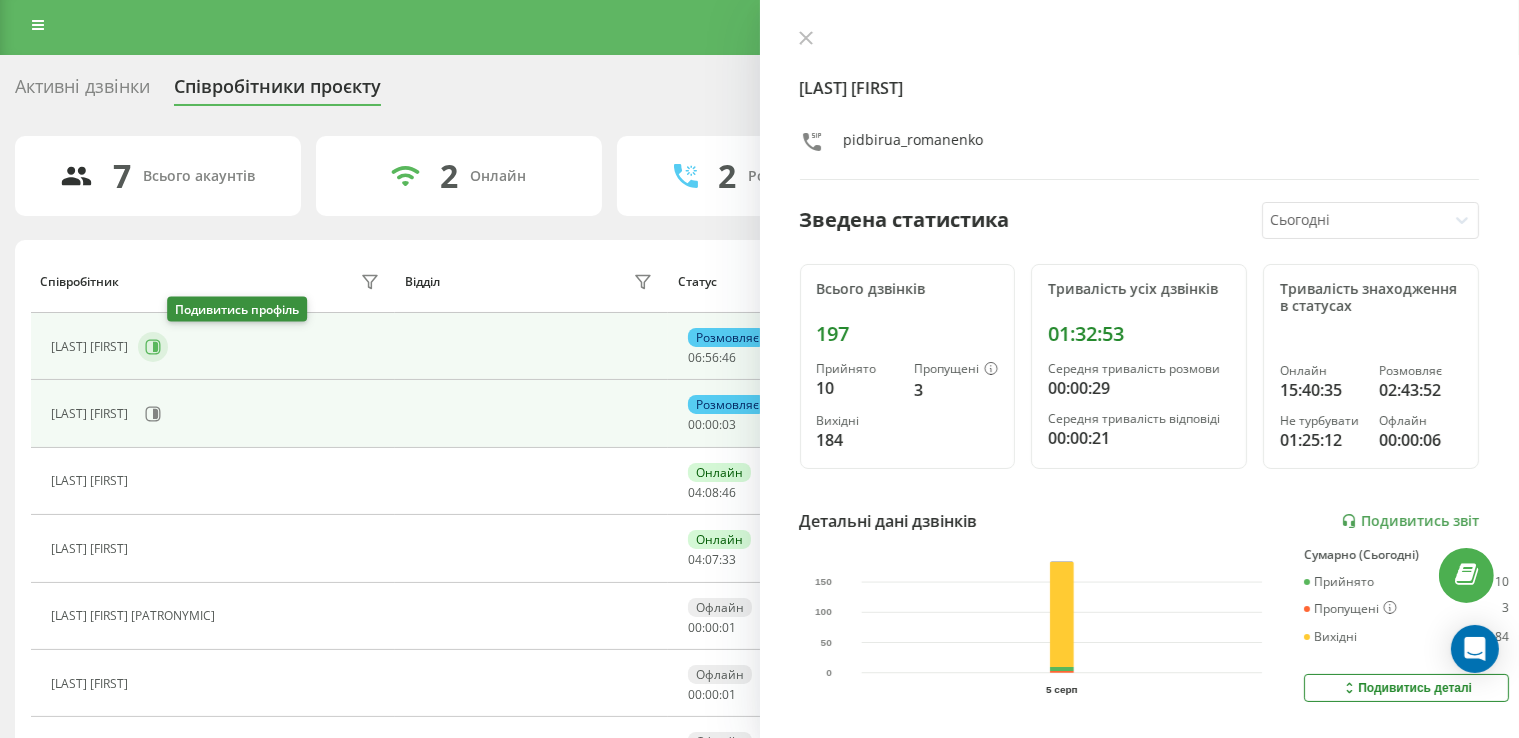 click 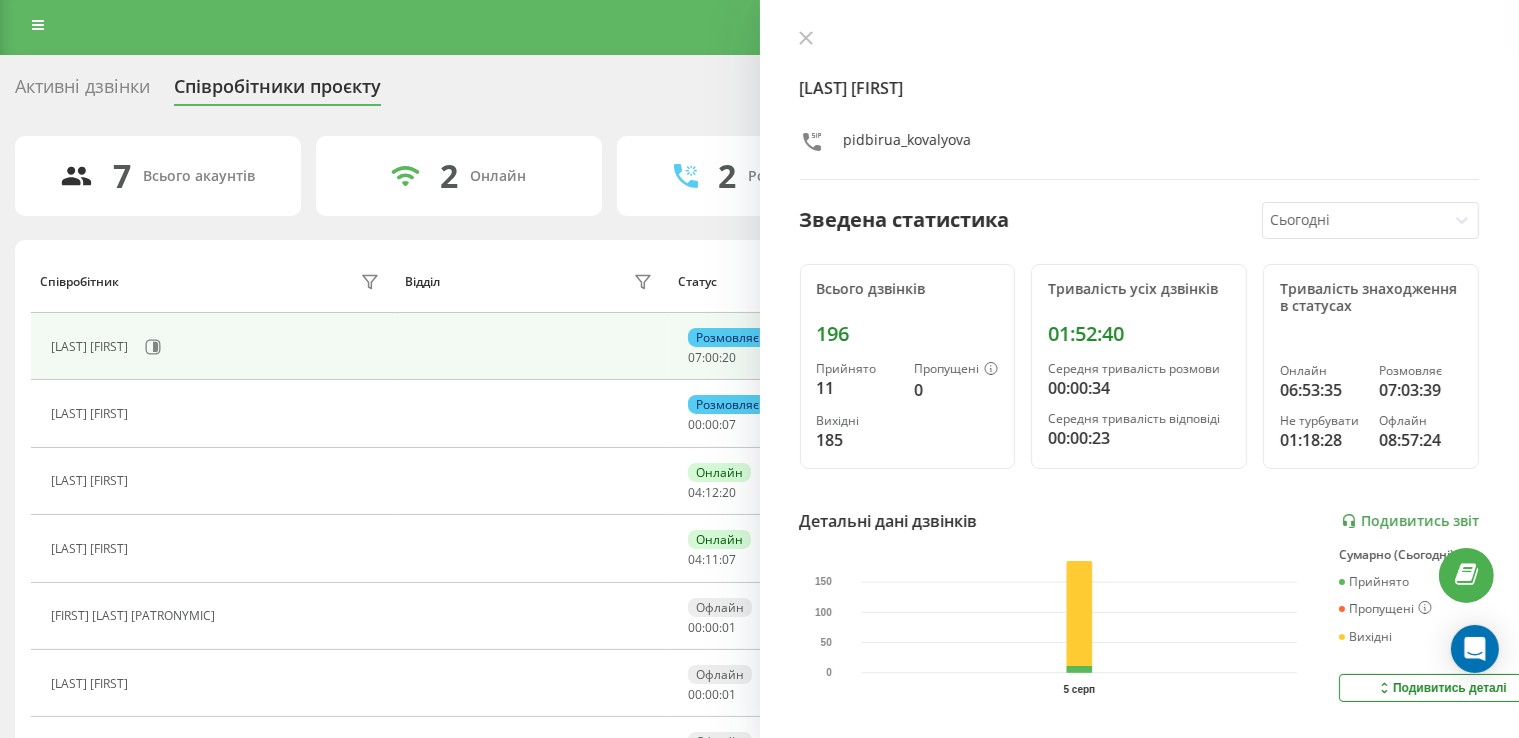 scroll, scrollTop: 5, scrollLeft: 0, axis: vertical 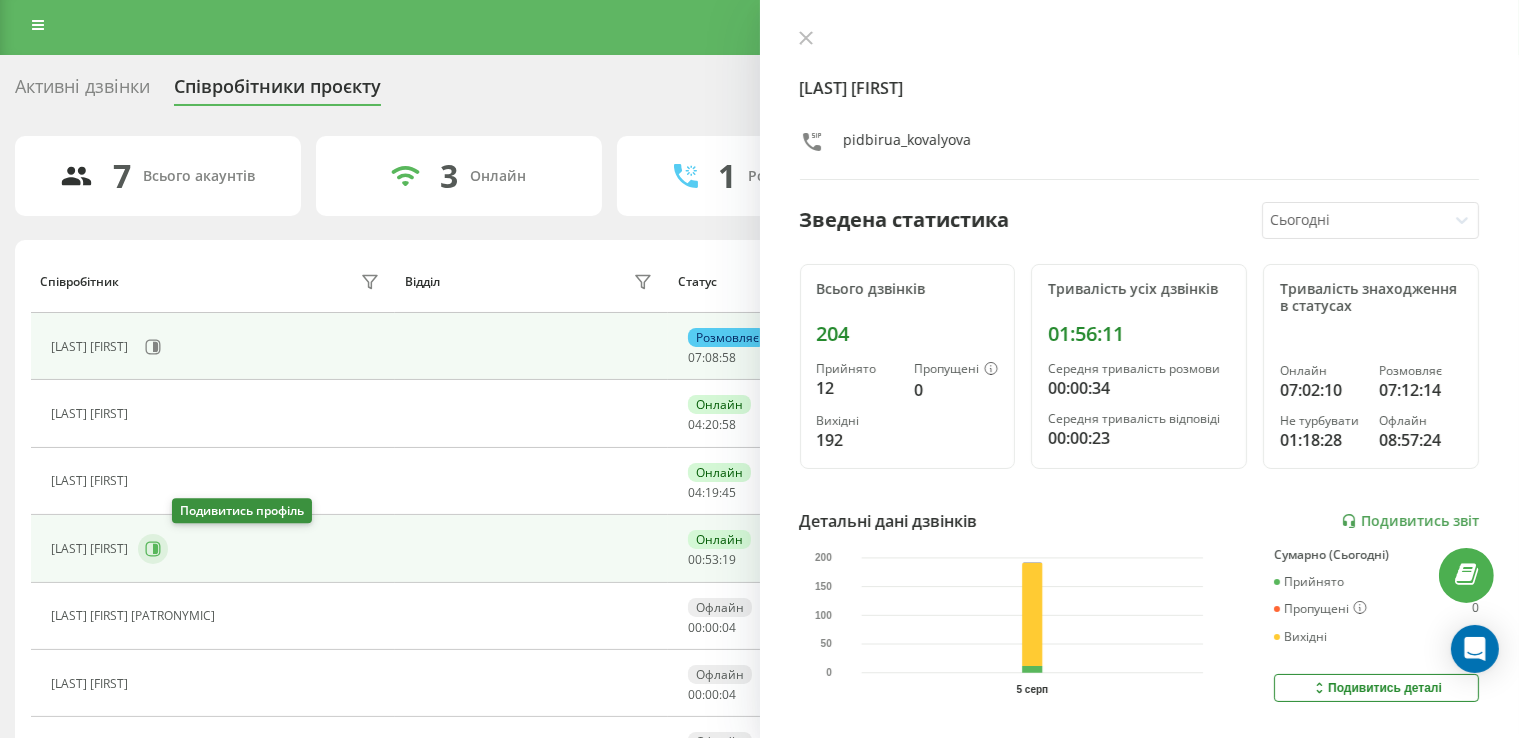 click 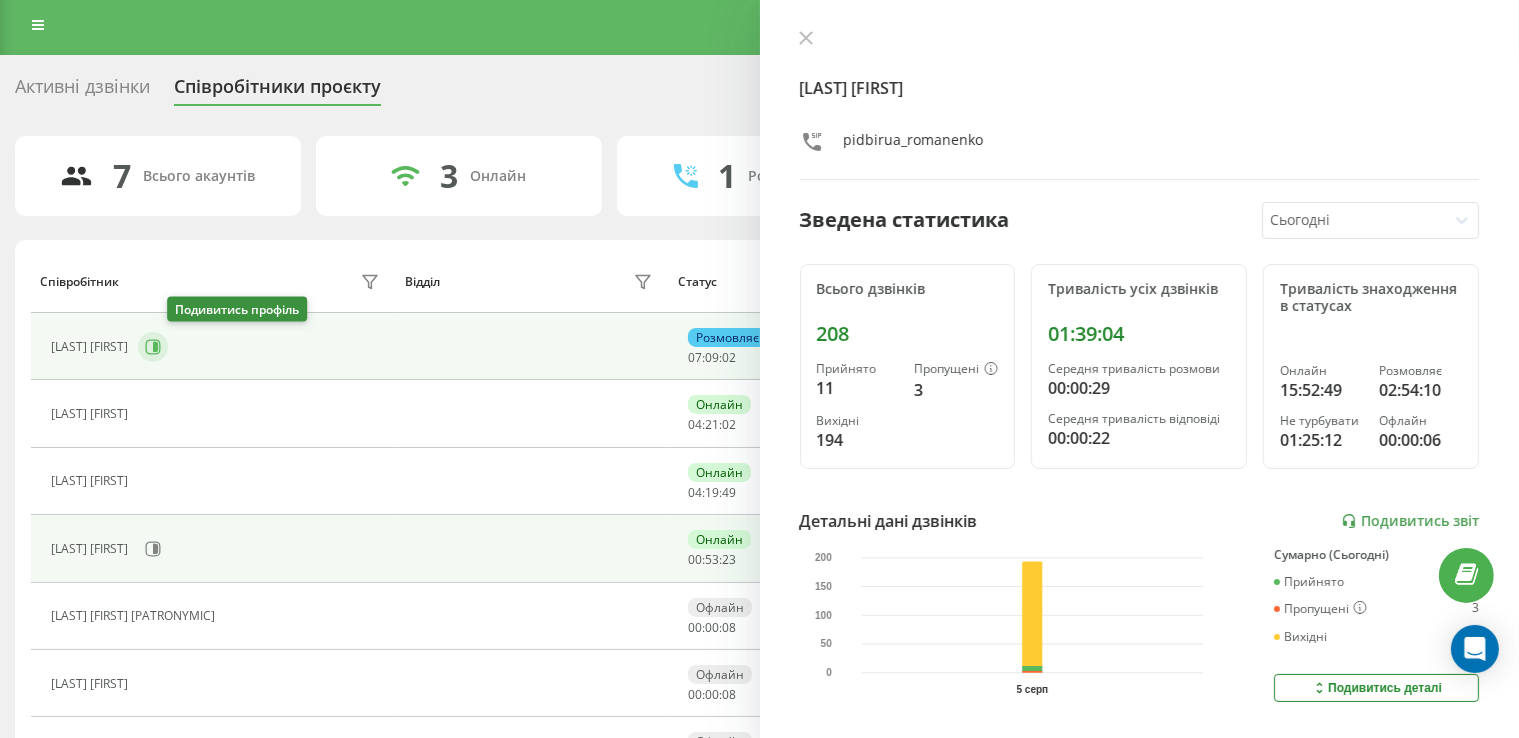 click 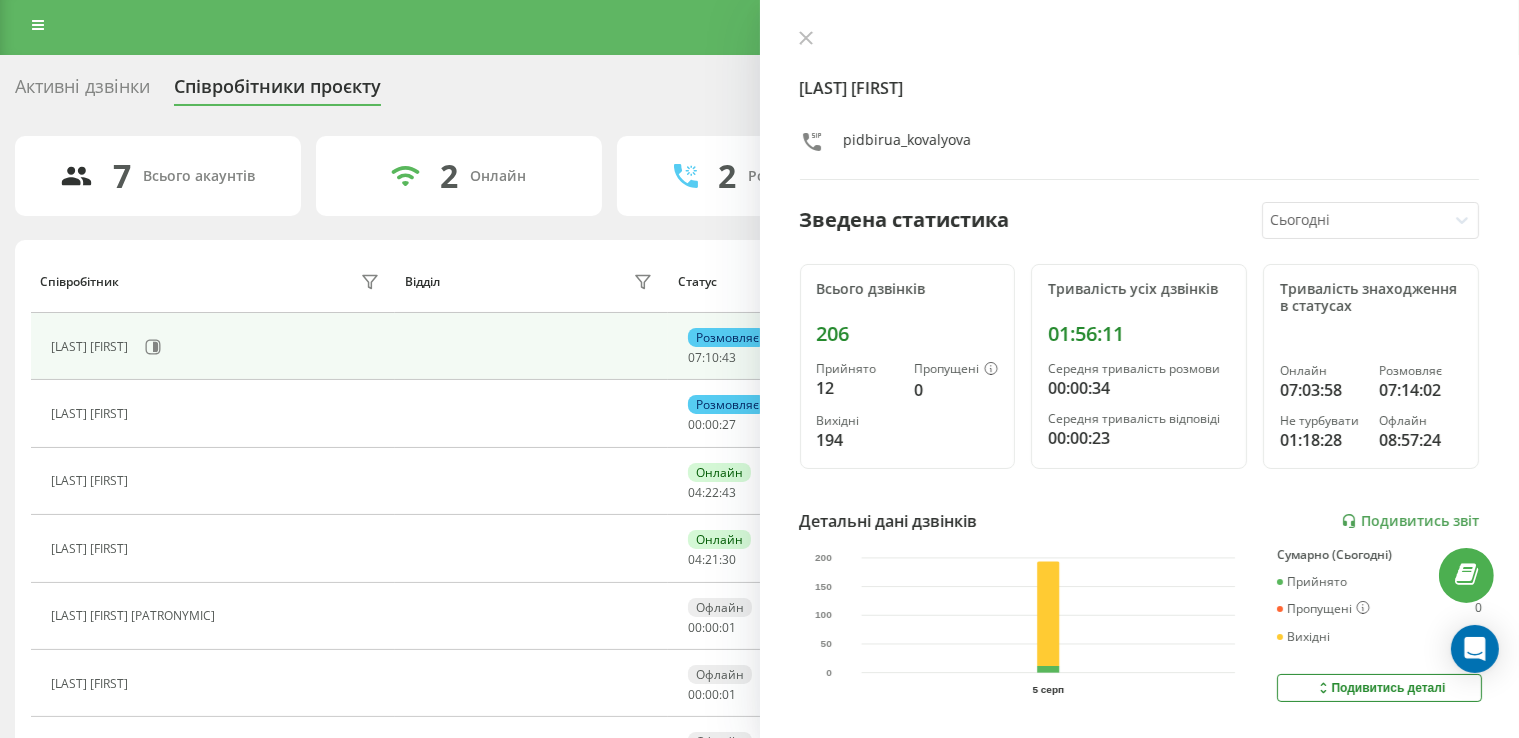 scroll, scrollTop: 5, scrollLeft: 0, axis: vertical 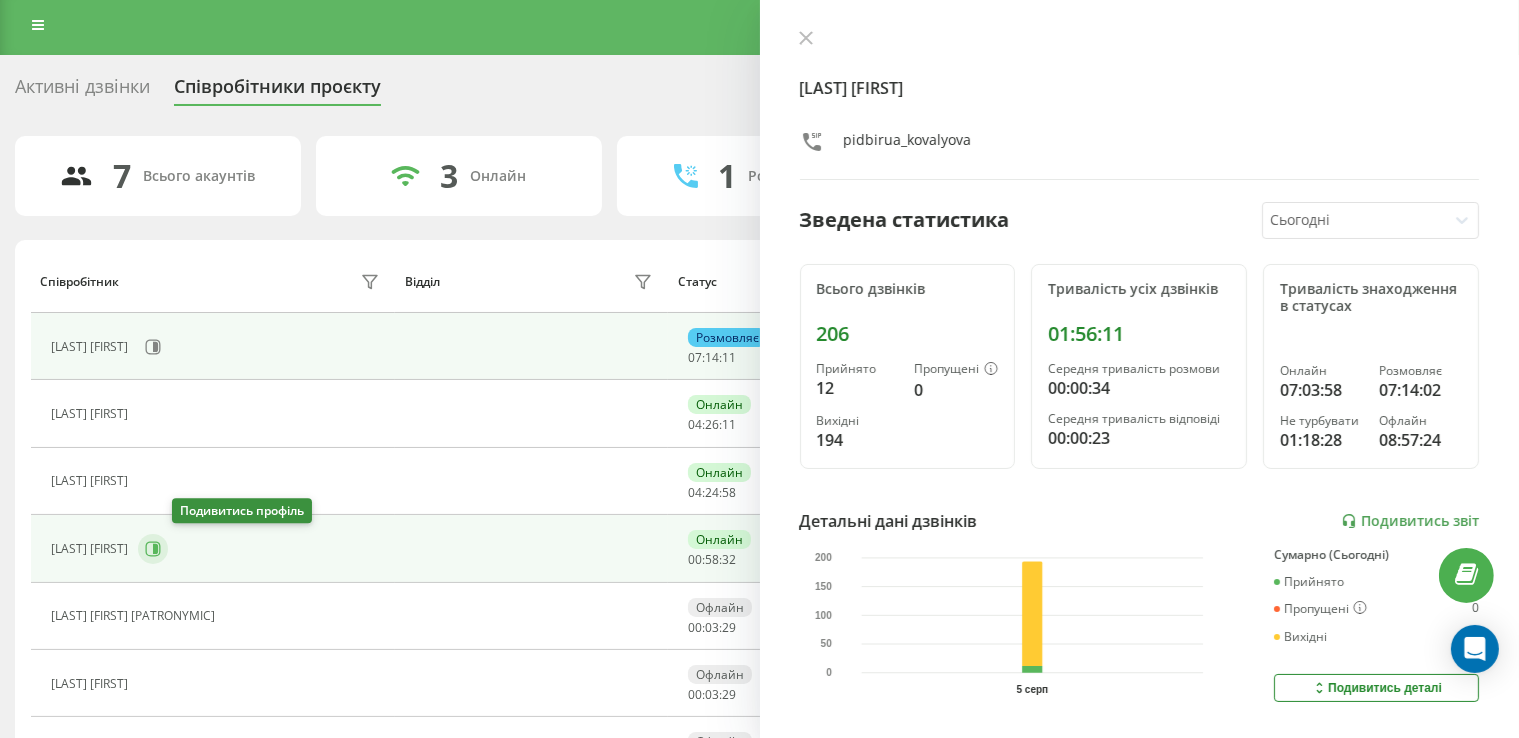 click 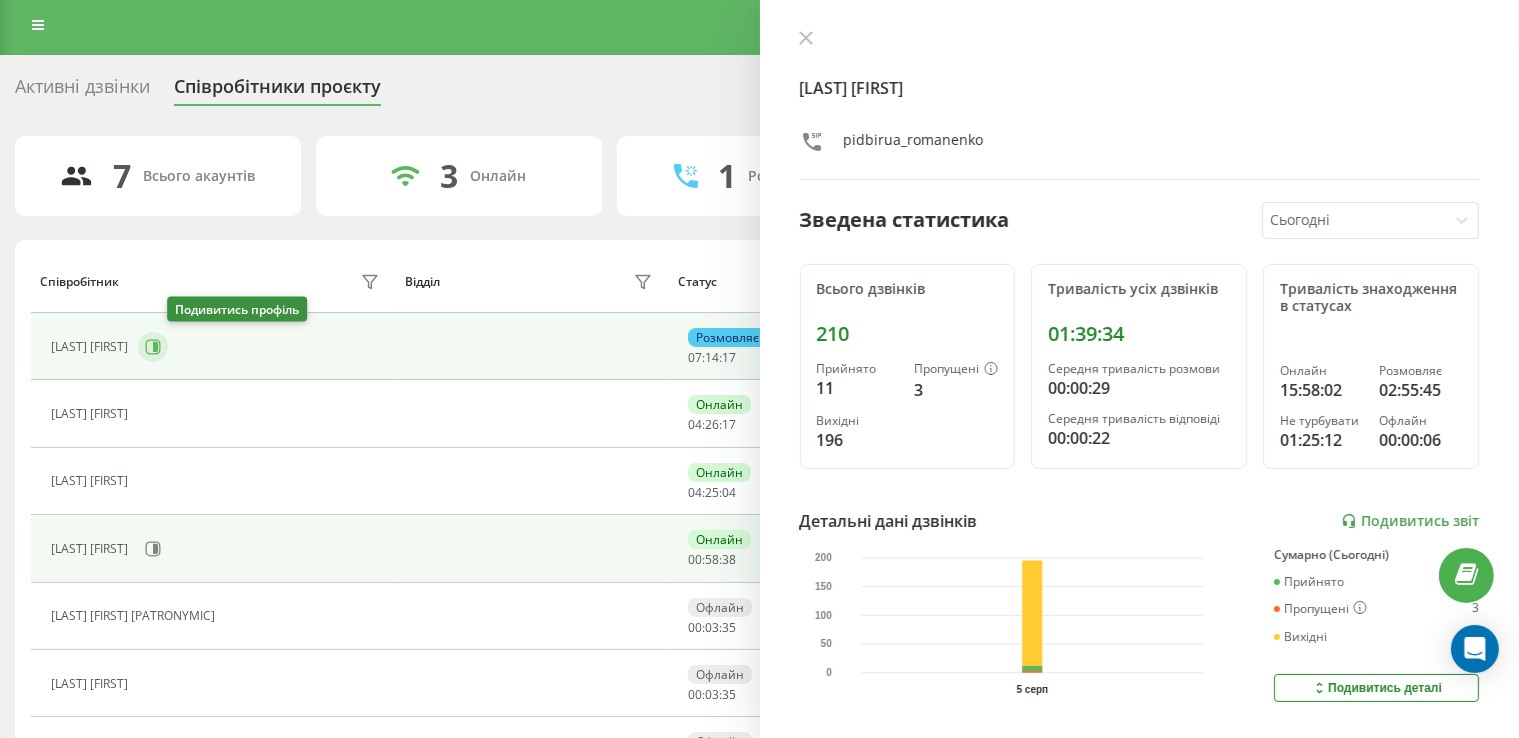 click 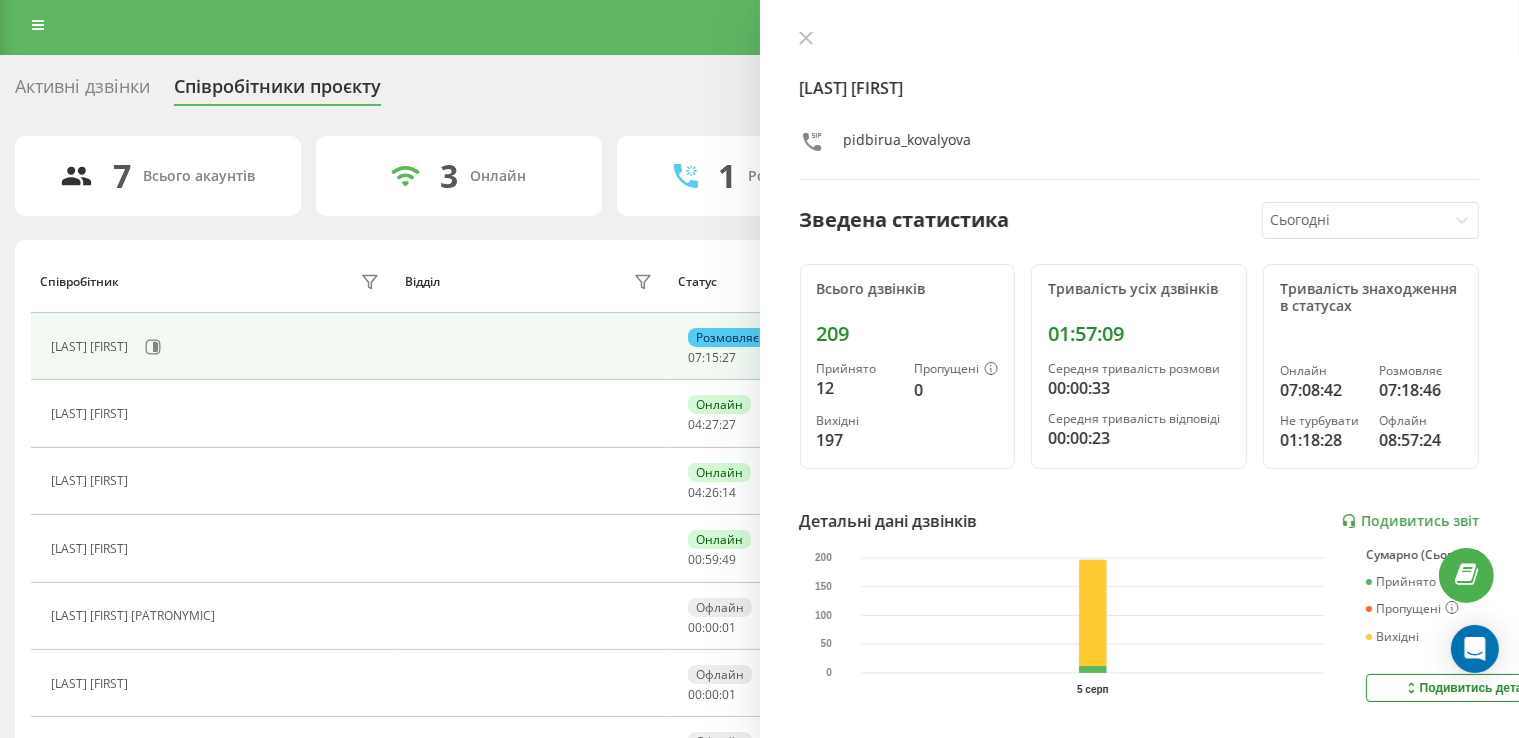 scroll, scrollTop: 5, scrollLeft: 0, axis: vertical 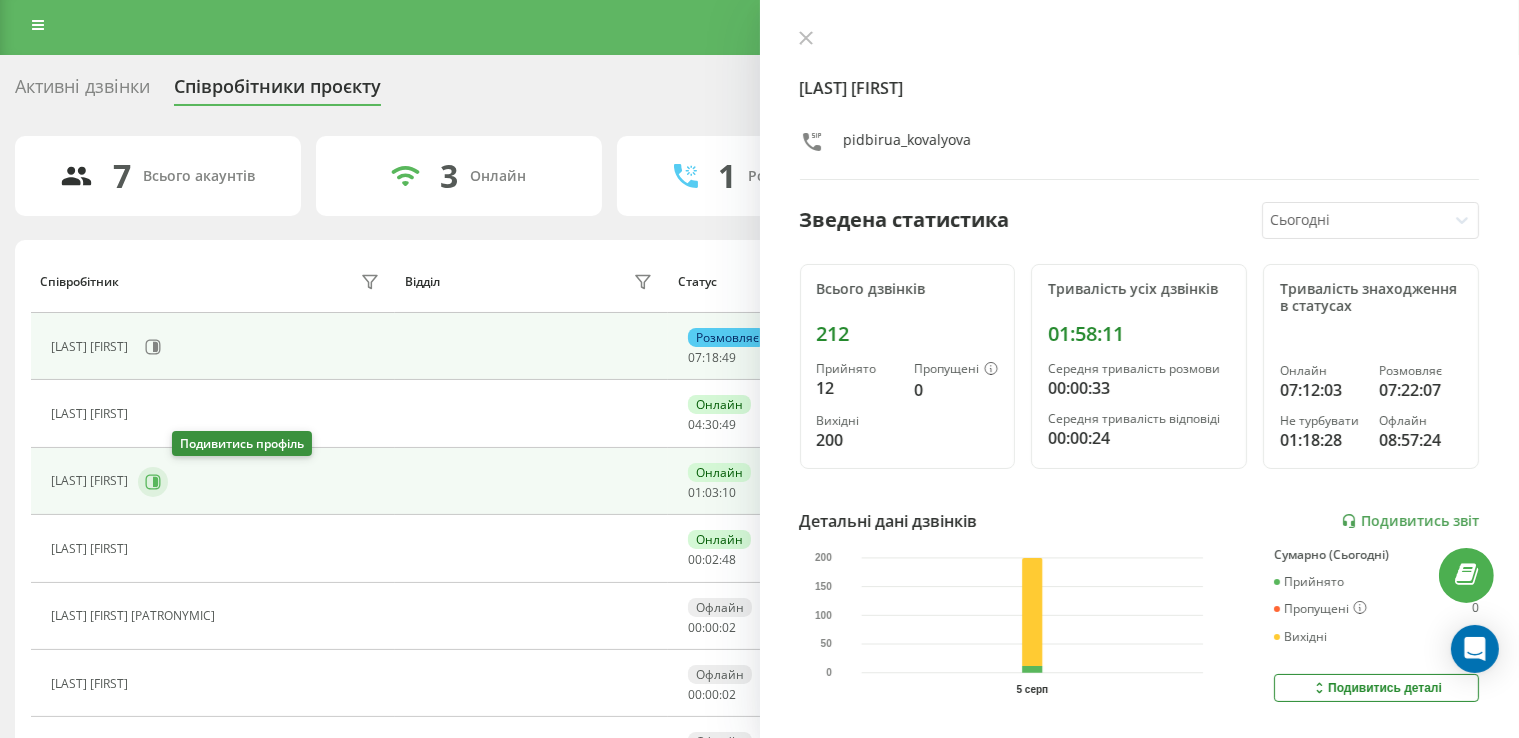 click 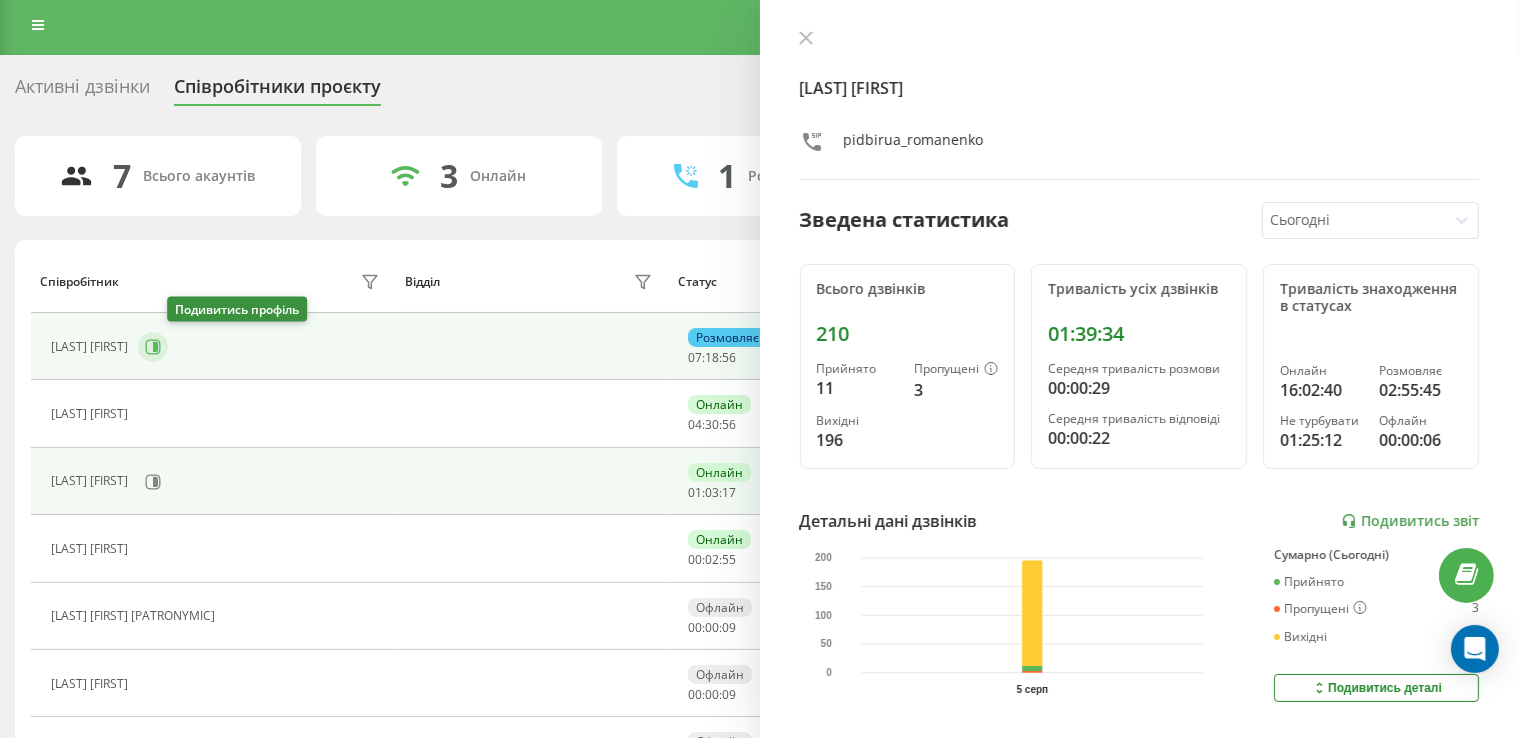 click 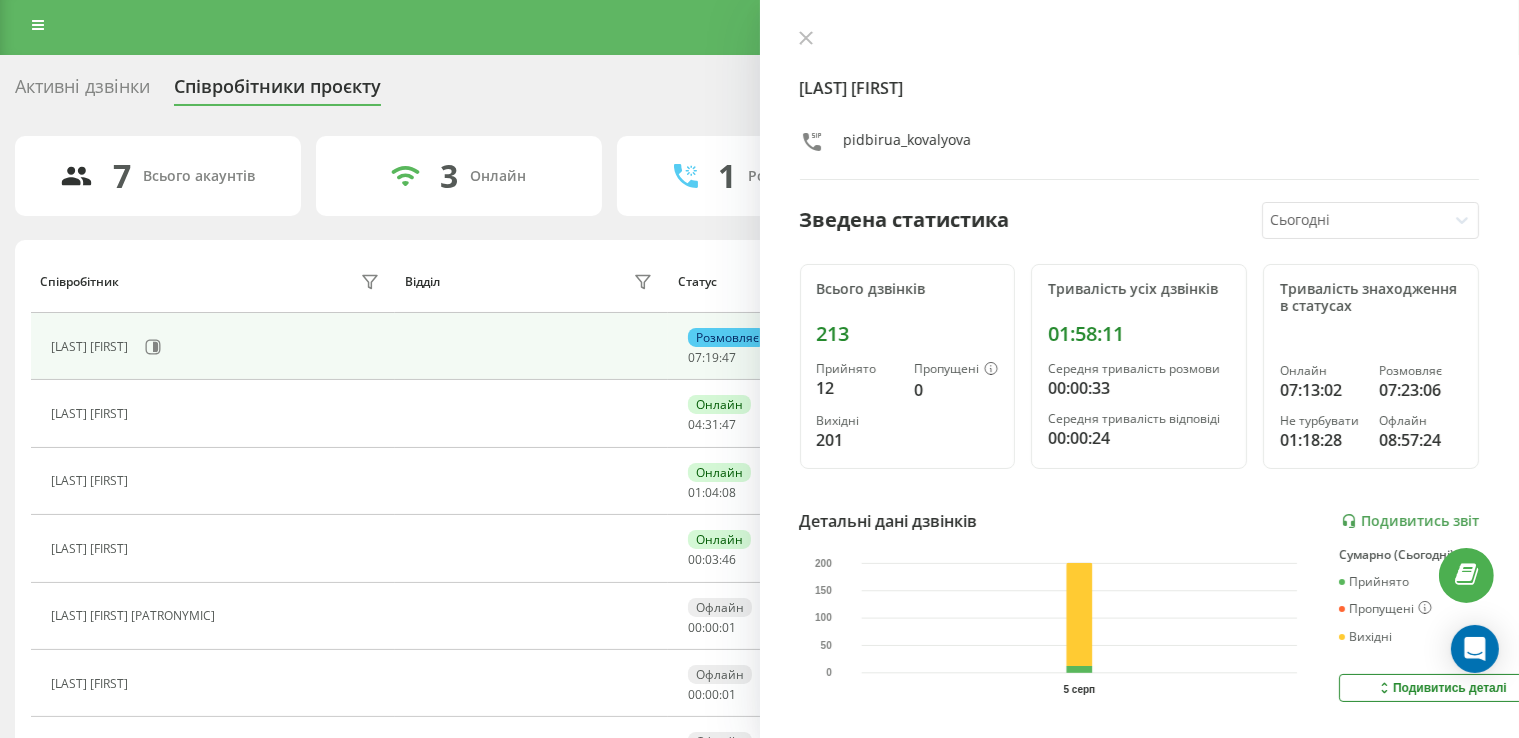 scroll, scrollTop: 5, scrollLeft: 0, axis: vertical 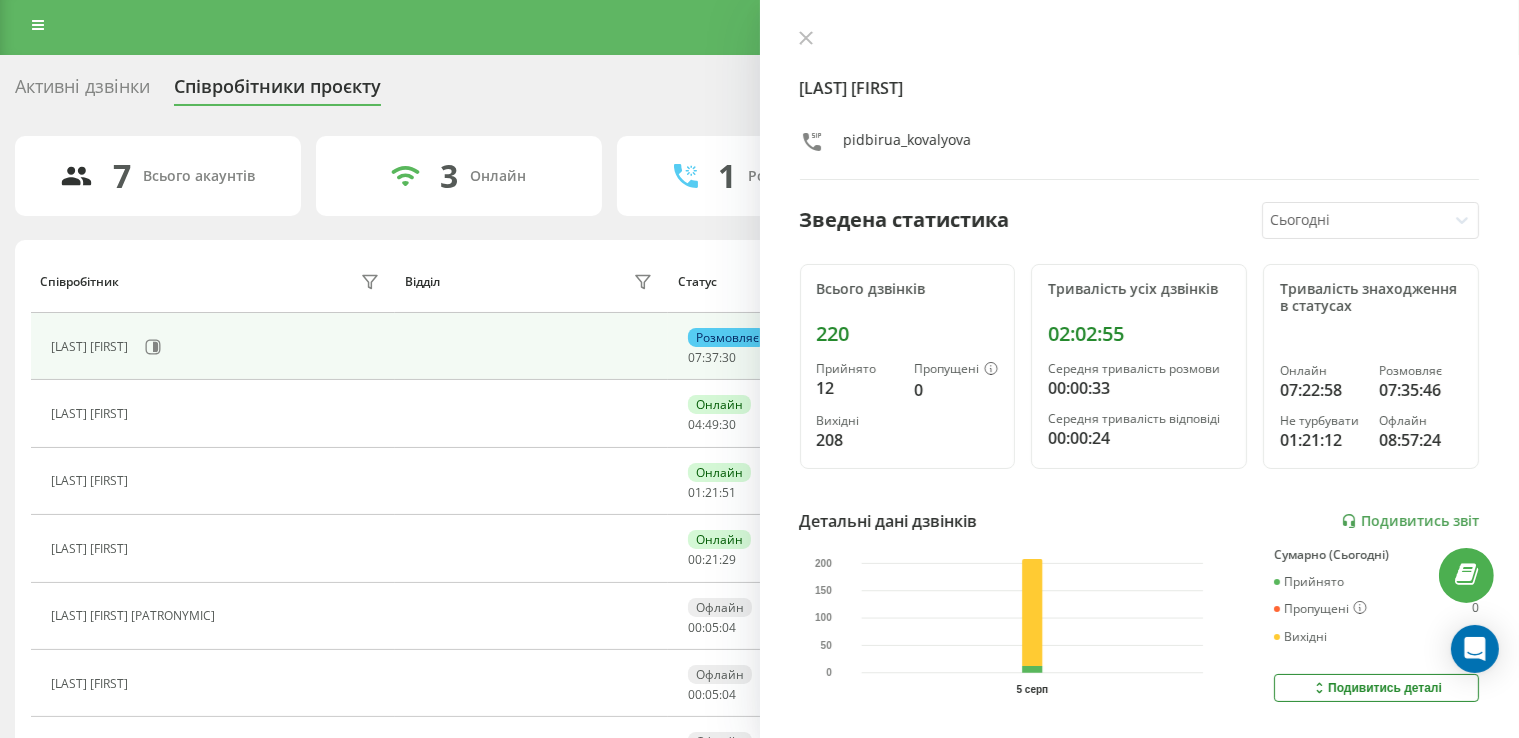 click on "Детальні дані дзвінків Подивитись звіт" 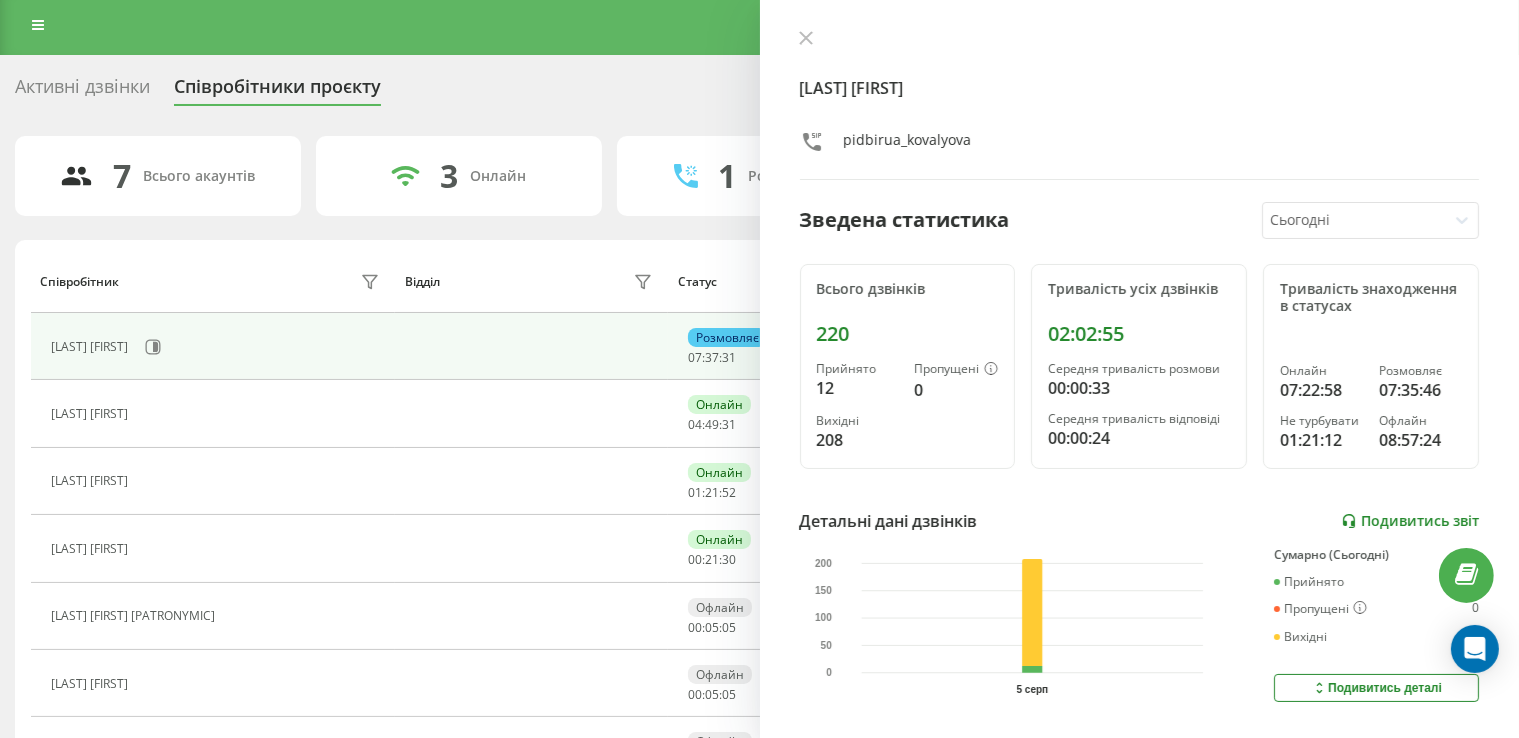 click on "Подивитись звіт" 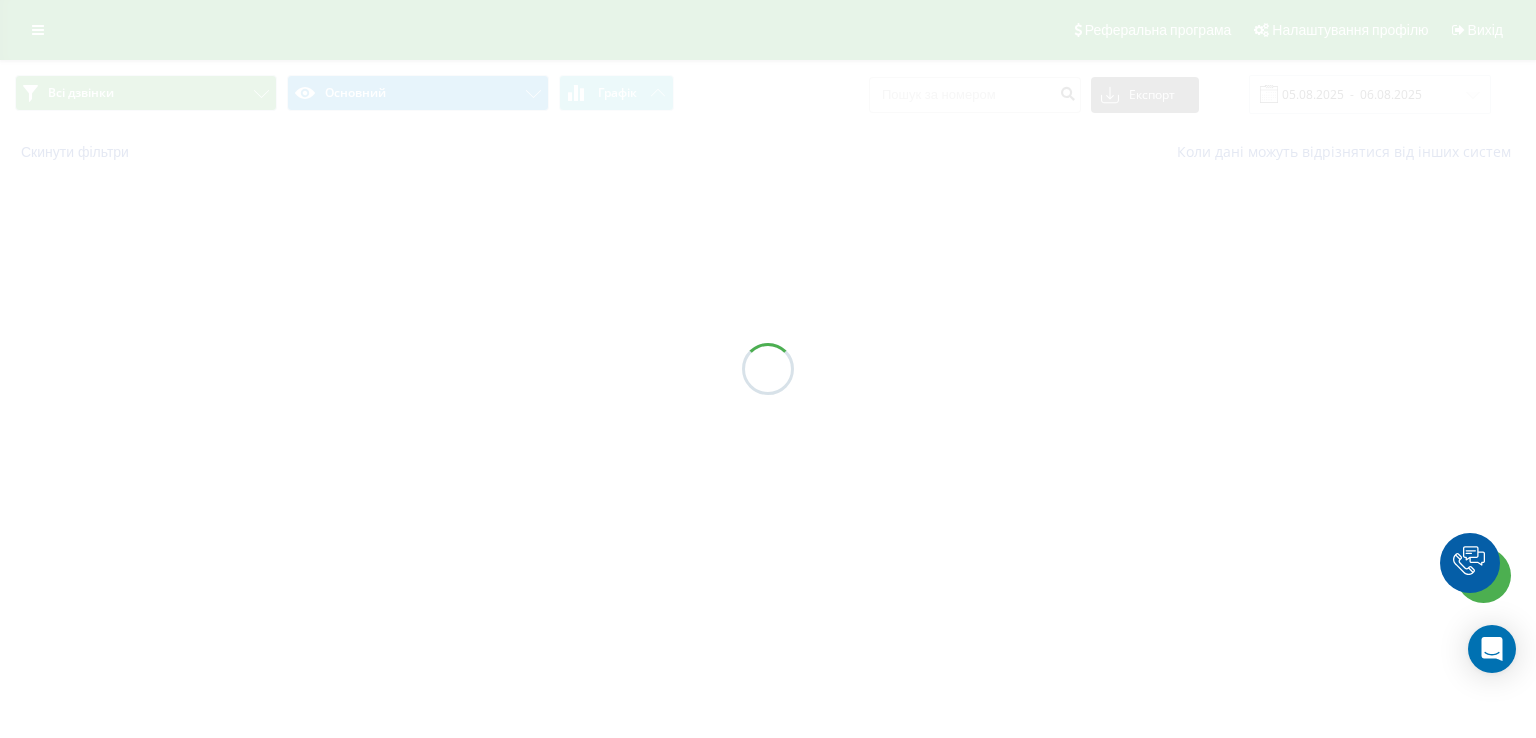 scroll, scrollTop: 0, scrollLeft: 0, axis: both 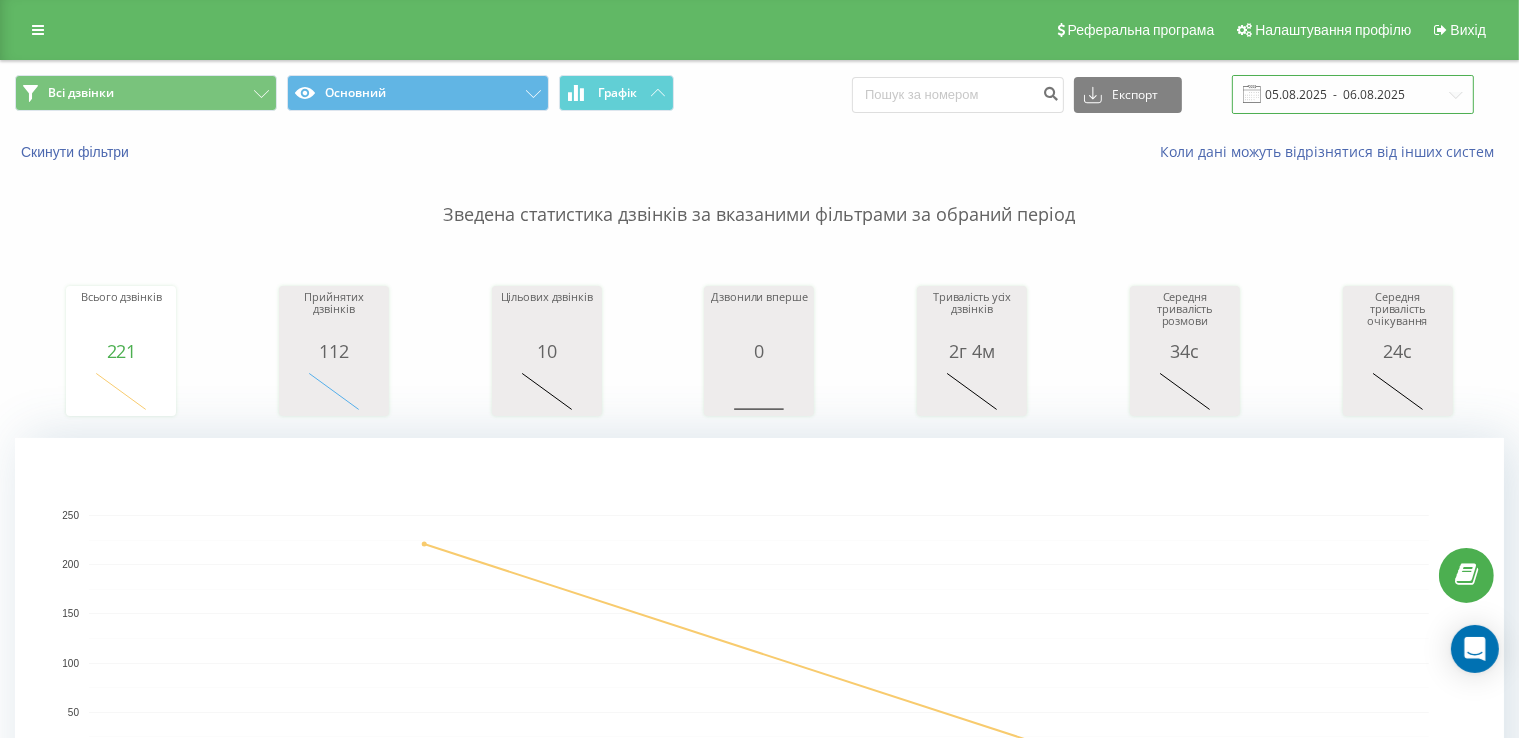 click on "05.08.2025  -  06.08.2025" at bounding box center (1353, 94) 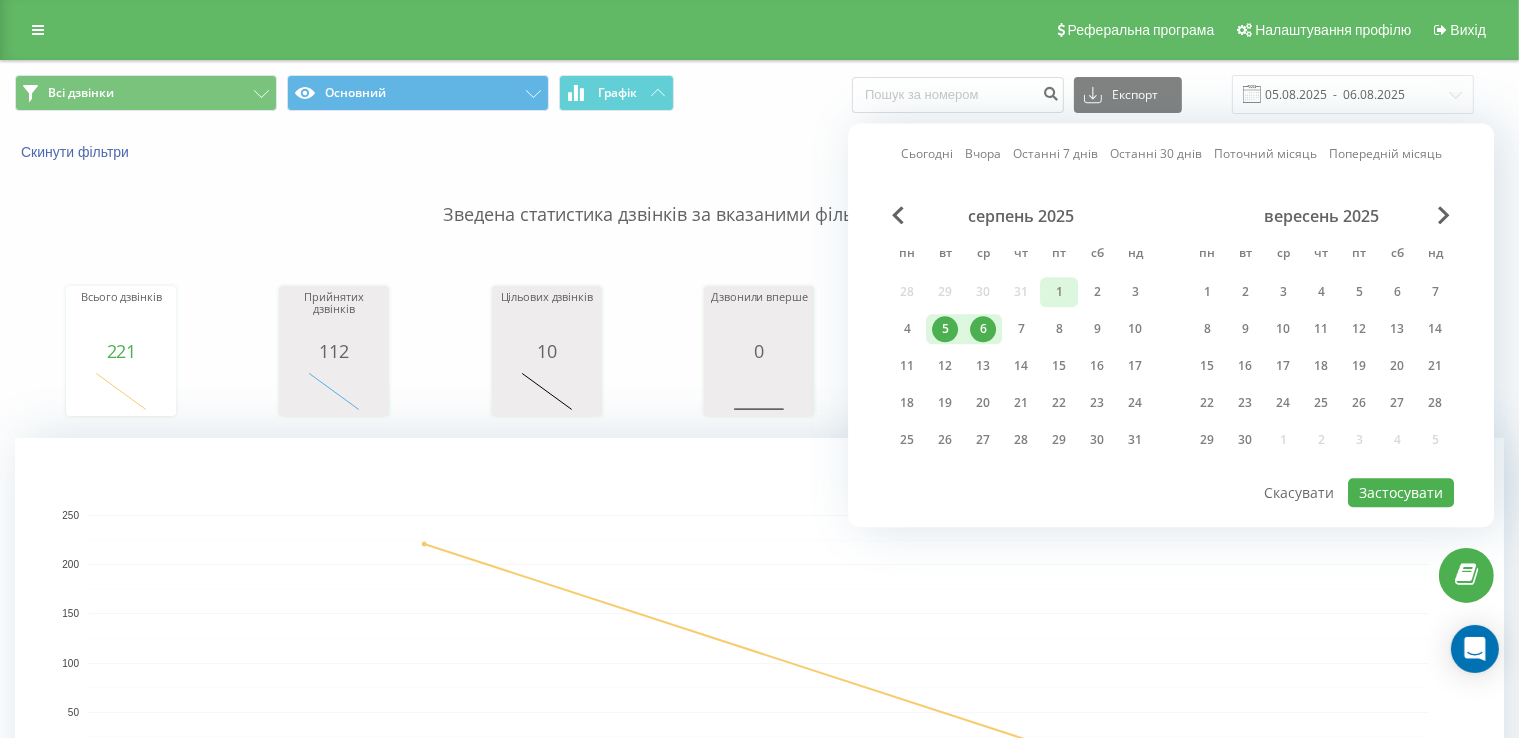 click on "1" at bounding box center [1059, 292] 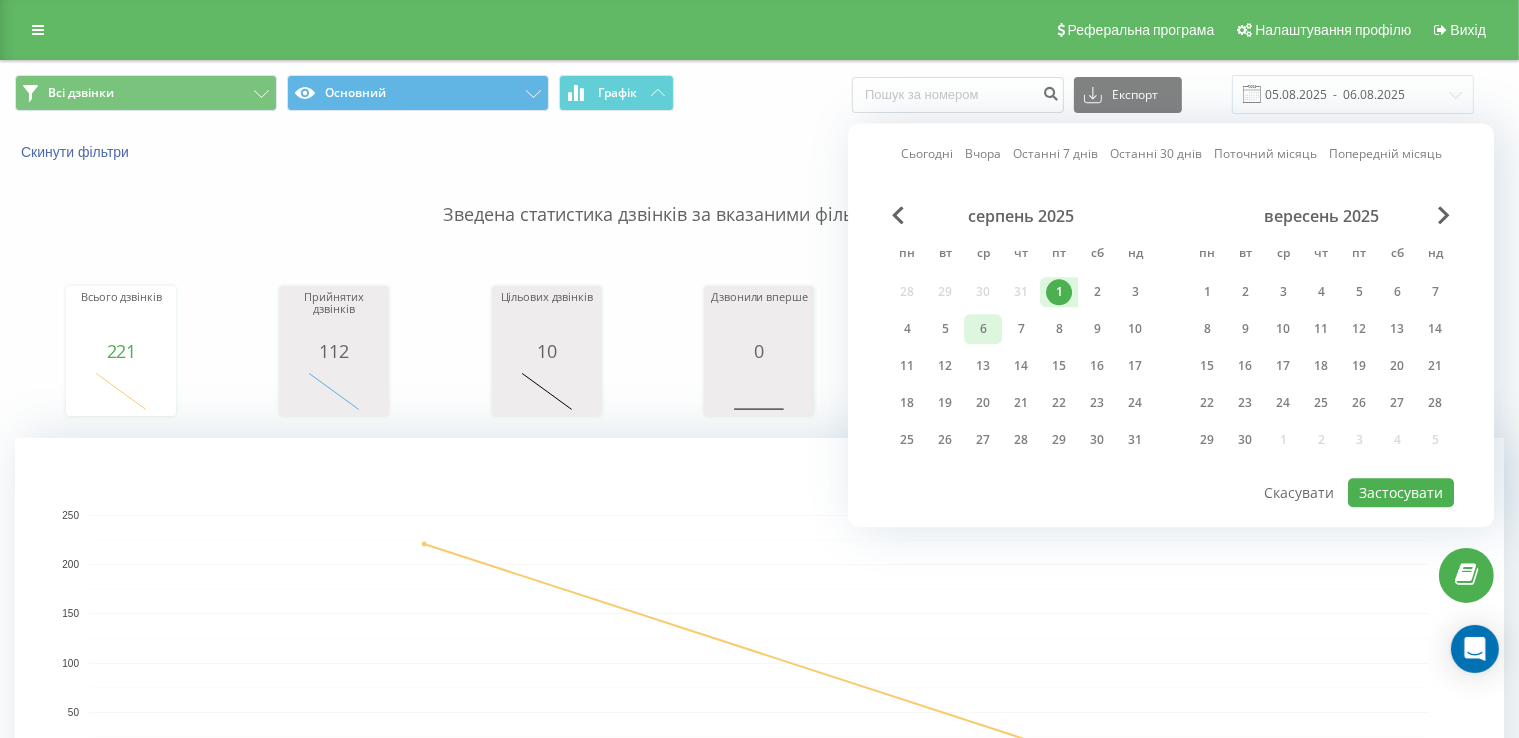 click on "6" at bounding box center (983, 329) 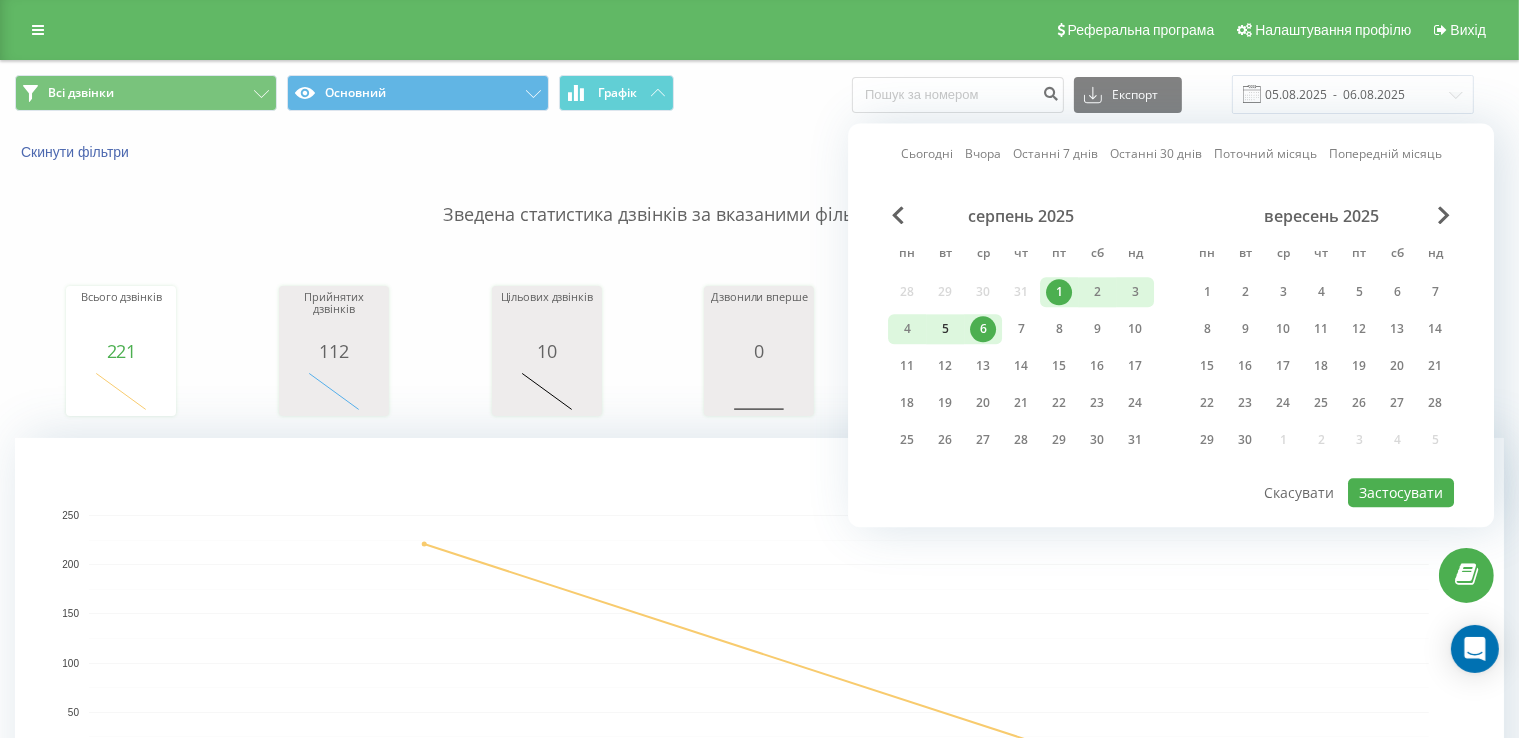click on "5" at bounding box center (945, 329) 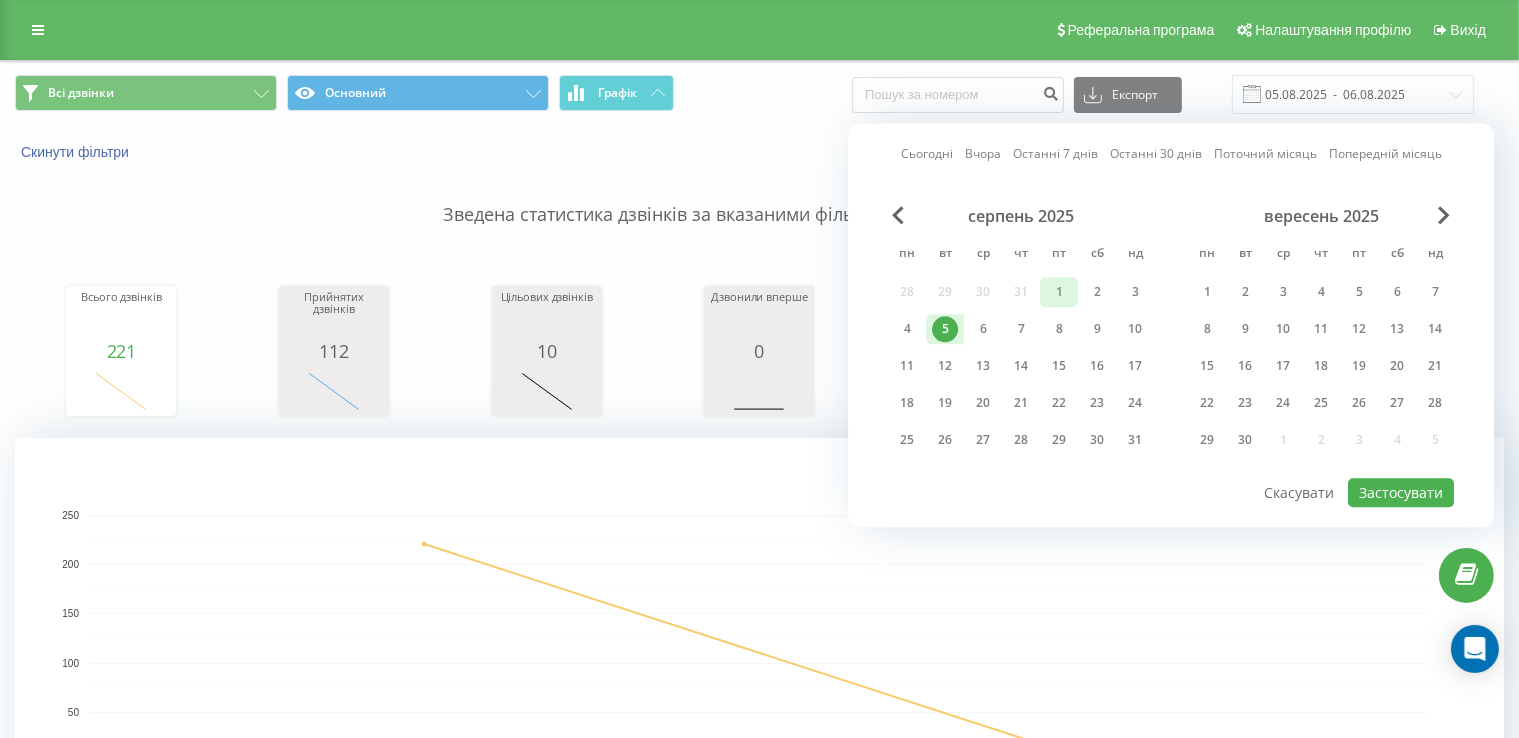 click on "1" at bounding box center [1059, 292] 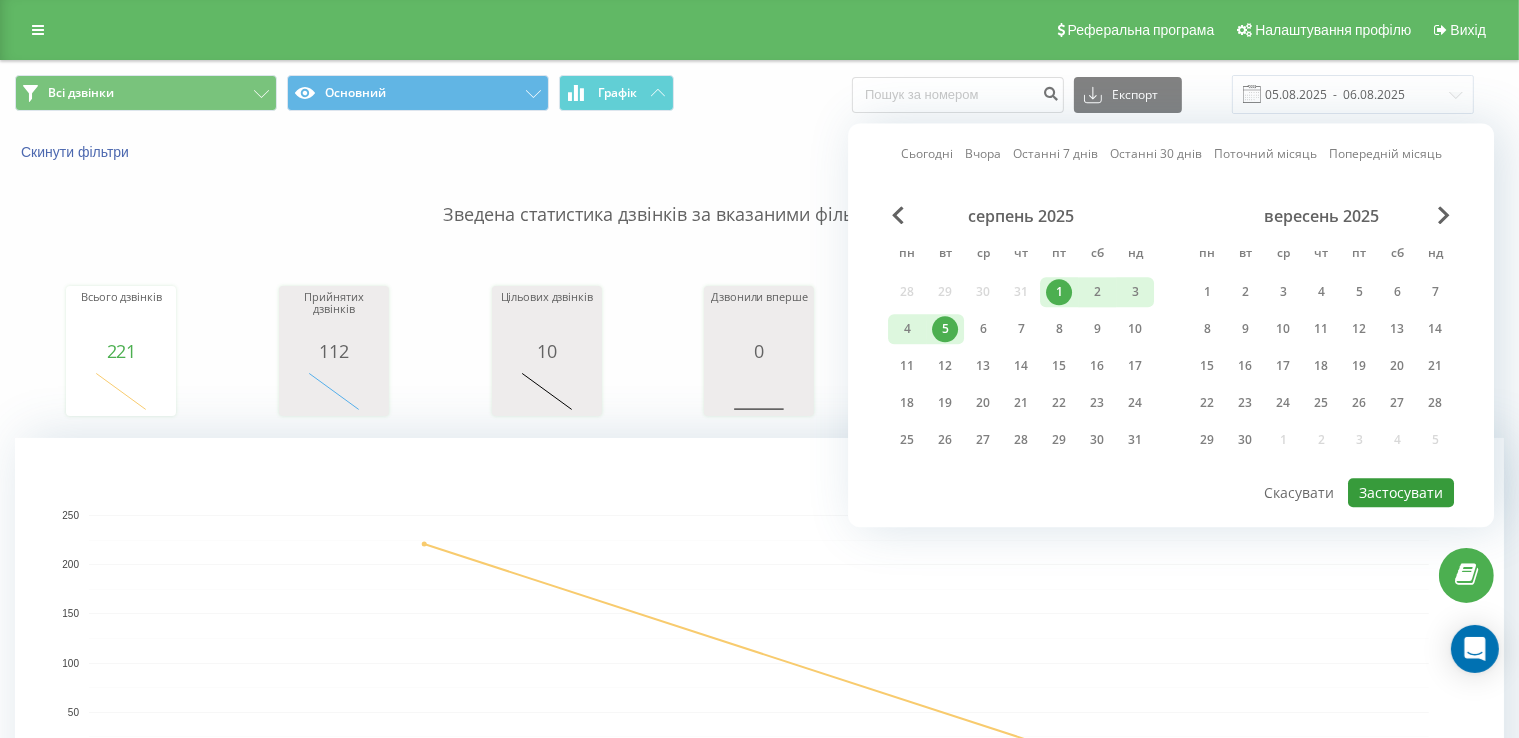 click on "Застосувати" at bounding box center [1401, 492] 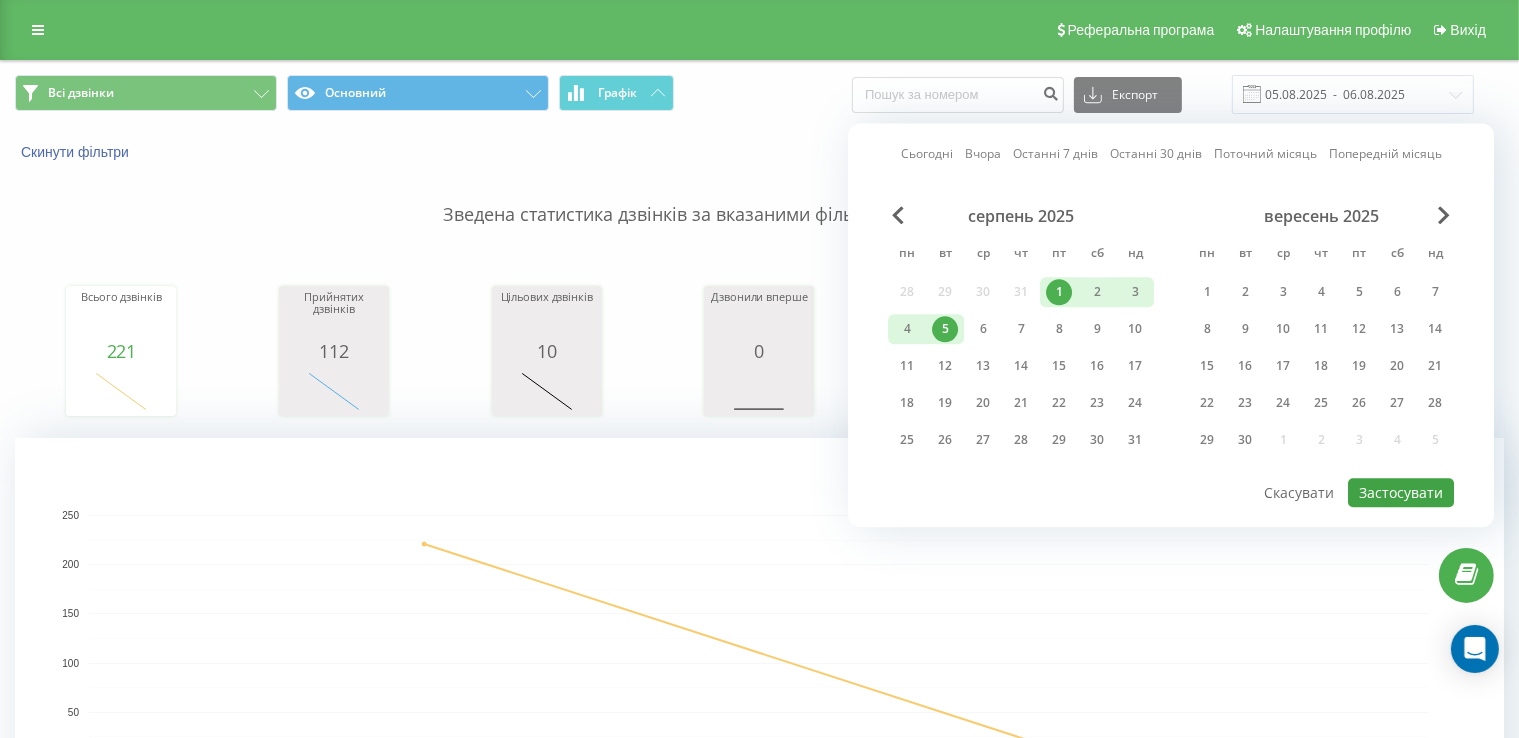 type on "01.08.2025  -  05.08.2025" 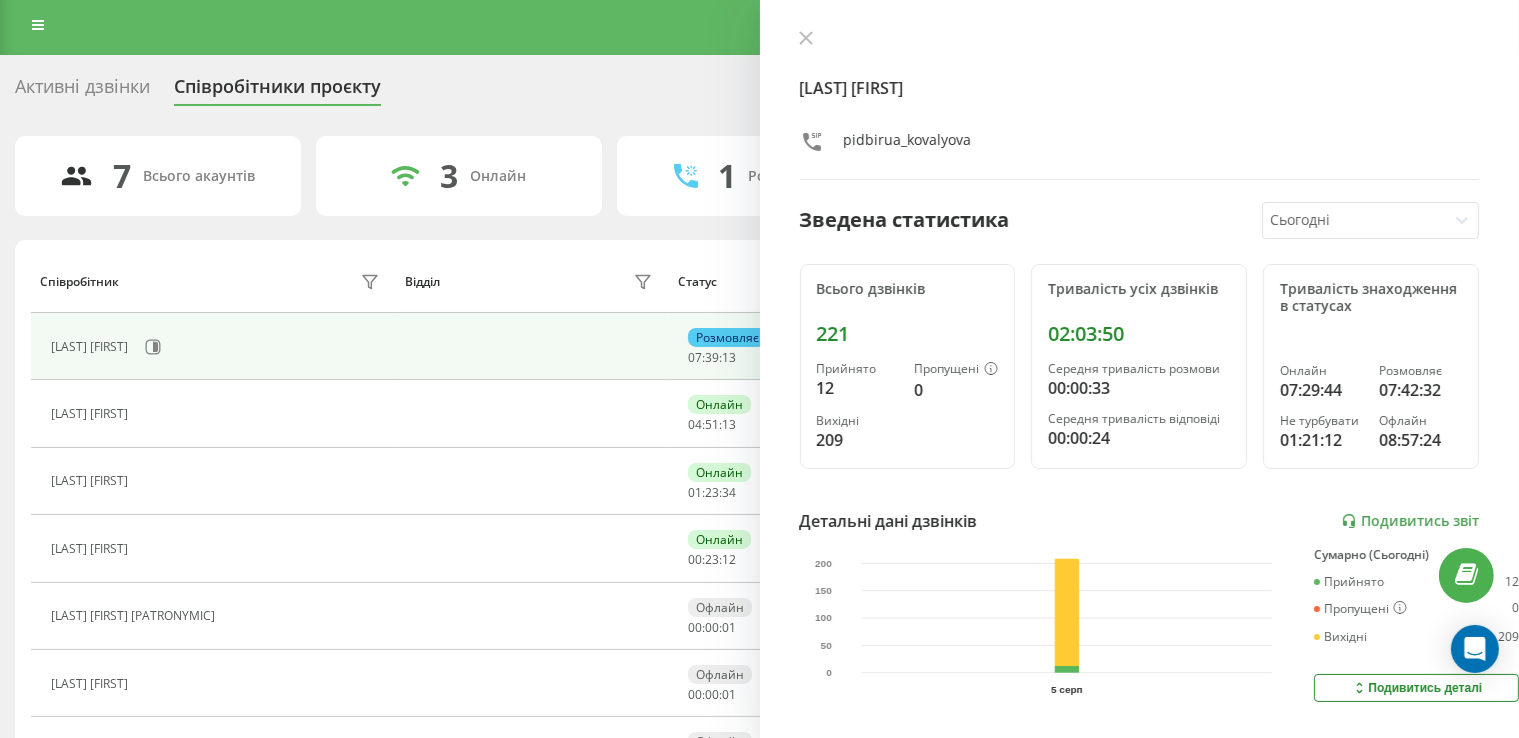 scroll, scrollTop: 5, scrollLeft: 0, axis: vertical 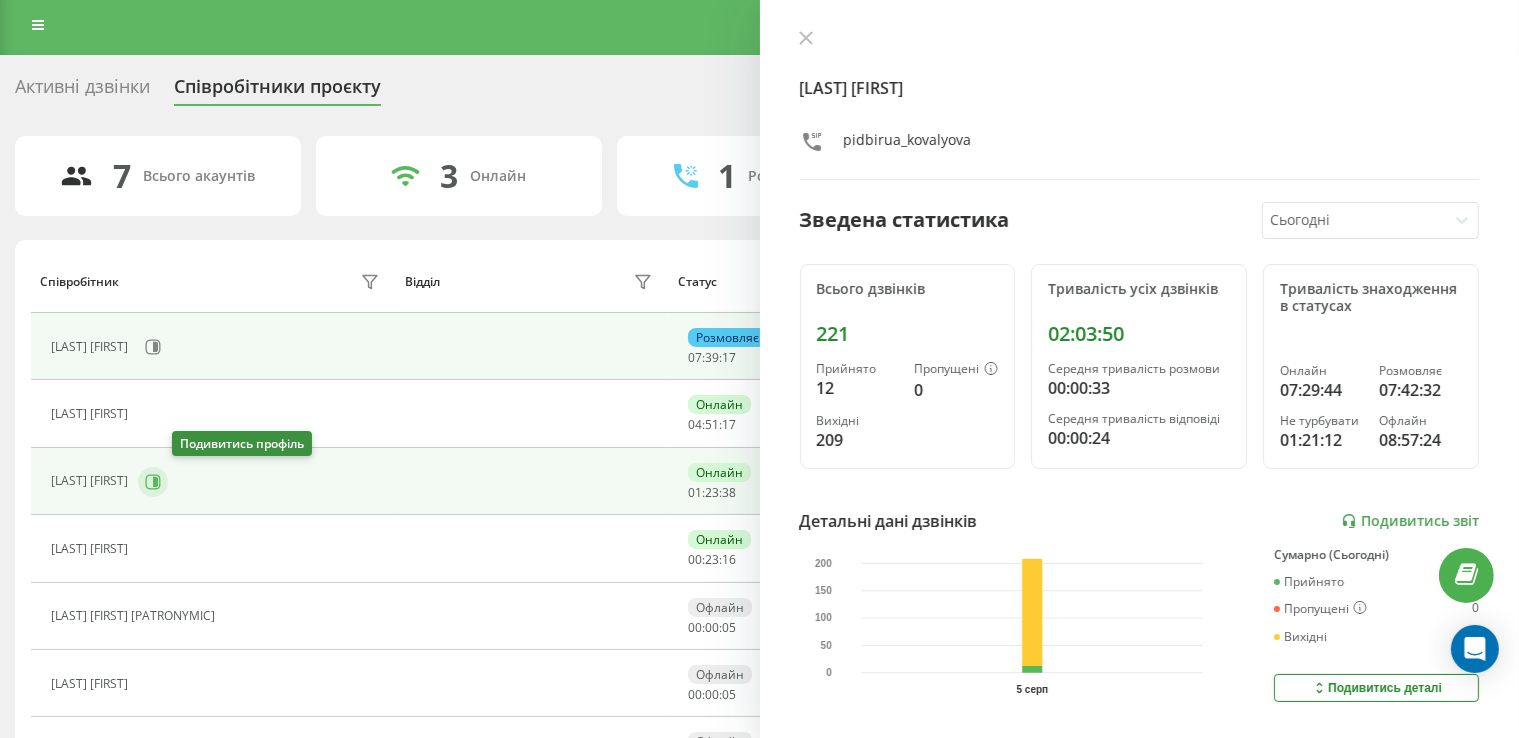click 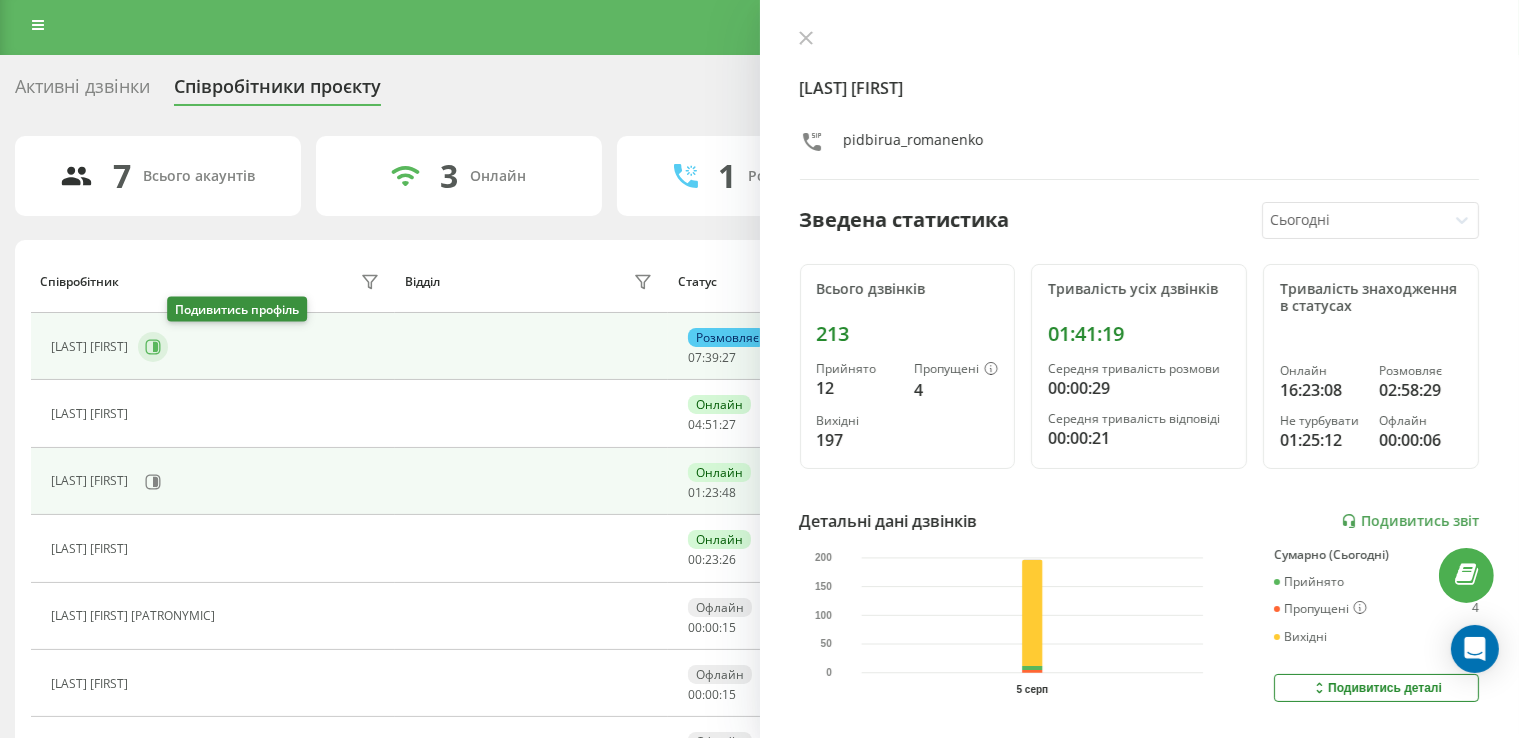 click 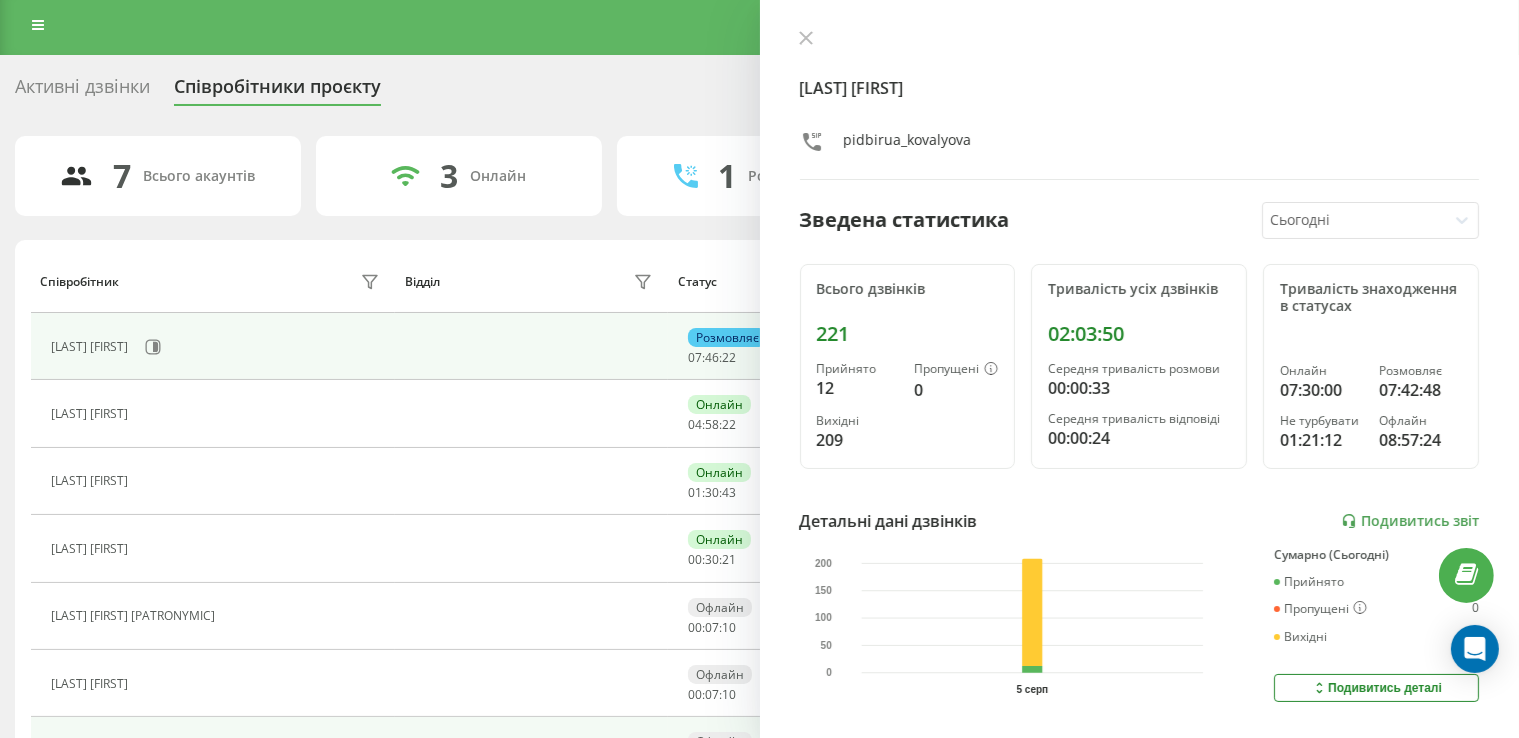 click on "[LAST] [FIRST]" at bounding box center [217, 751] 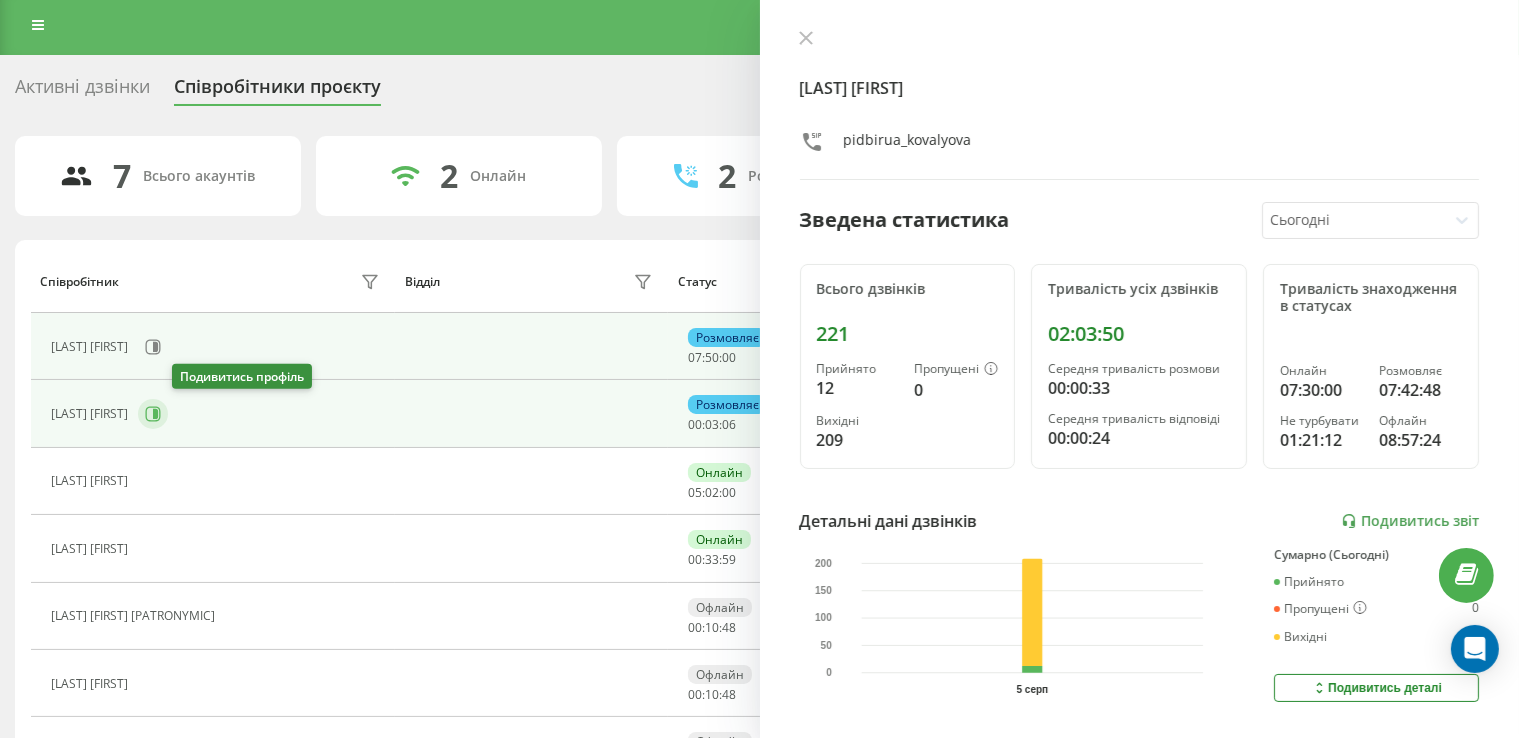 click 